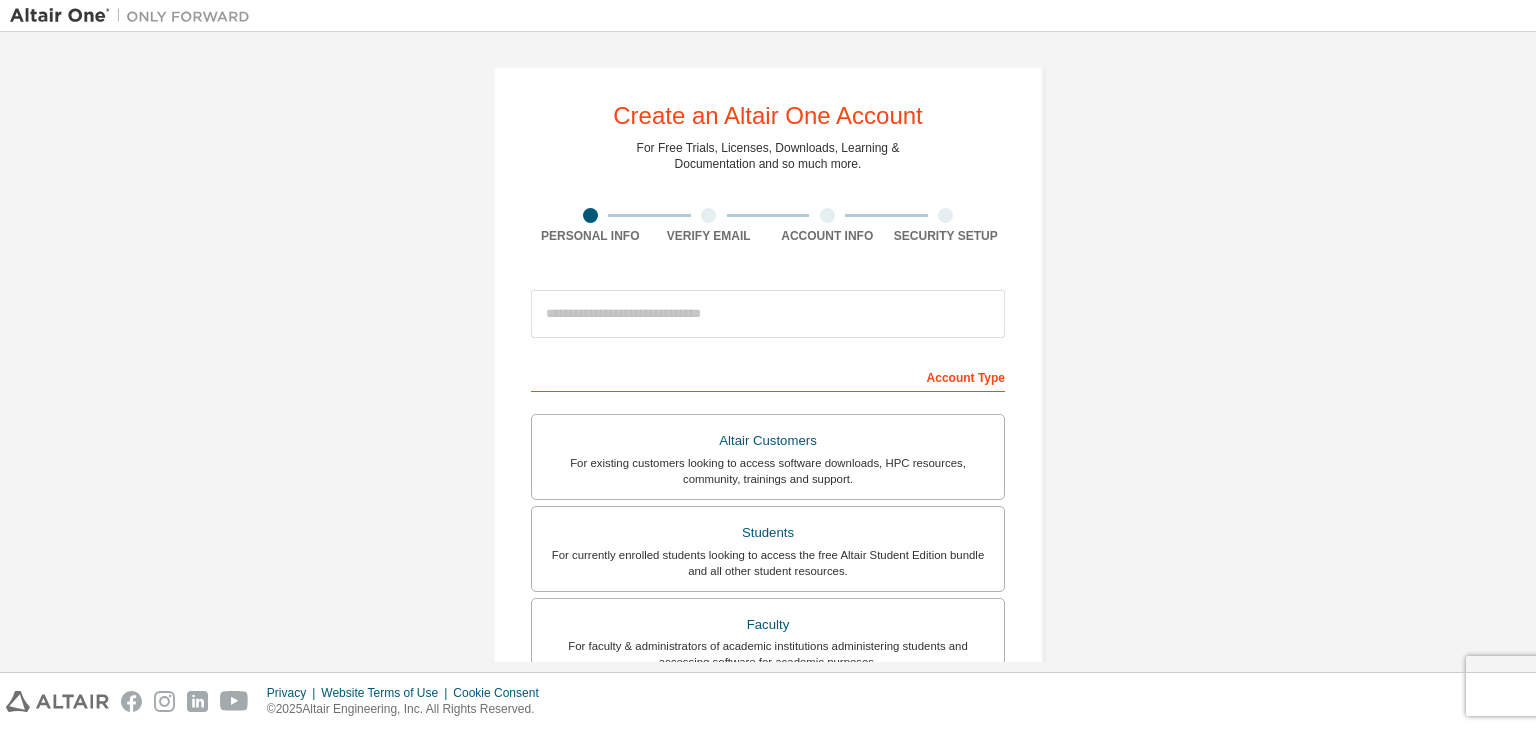 scroll, scrollTop: 0, scrollLeft: 0, axis: both 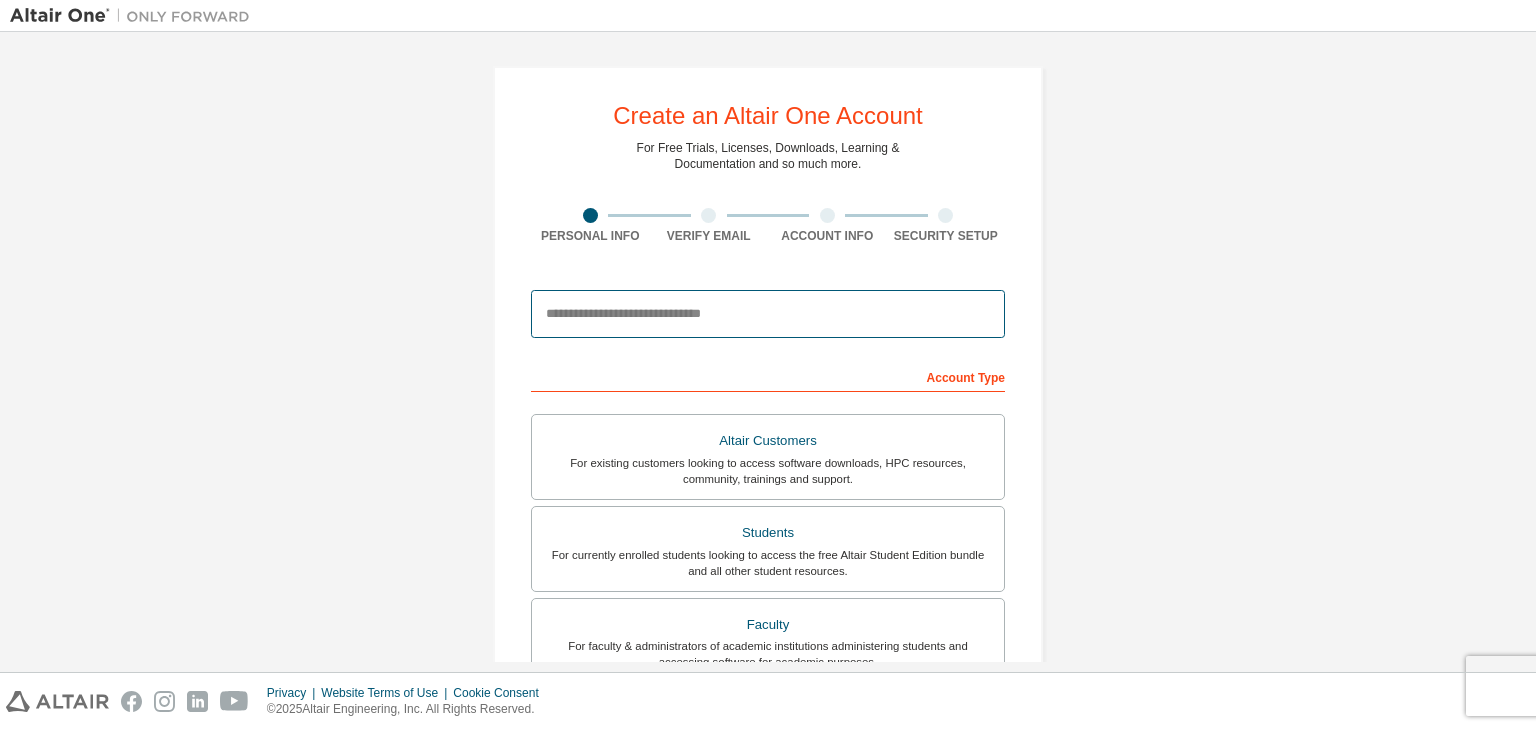 click at bounding box center [768, 314] 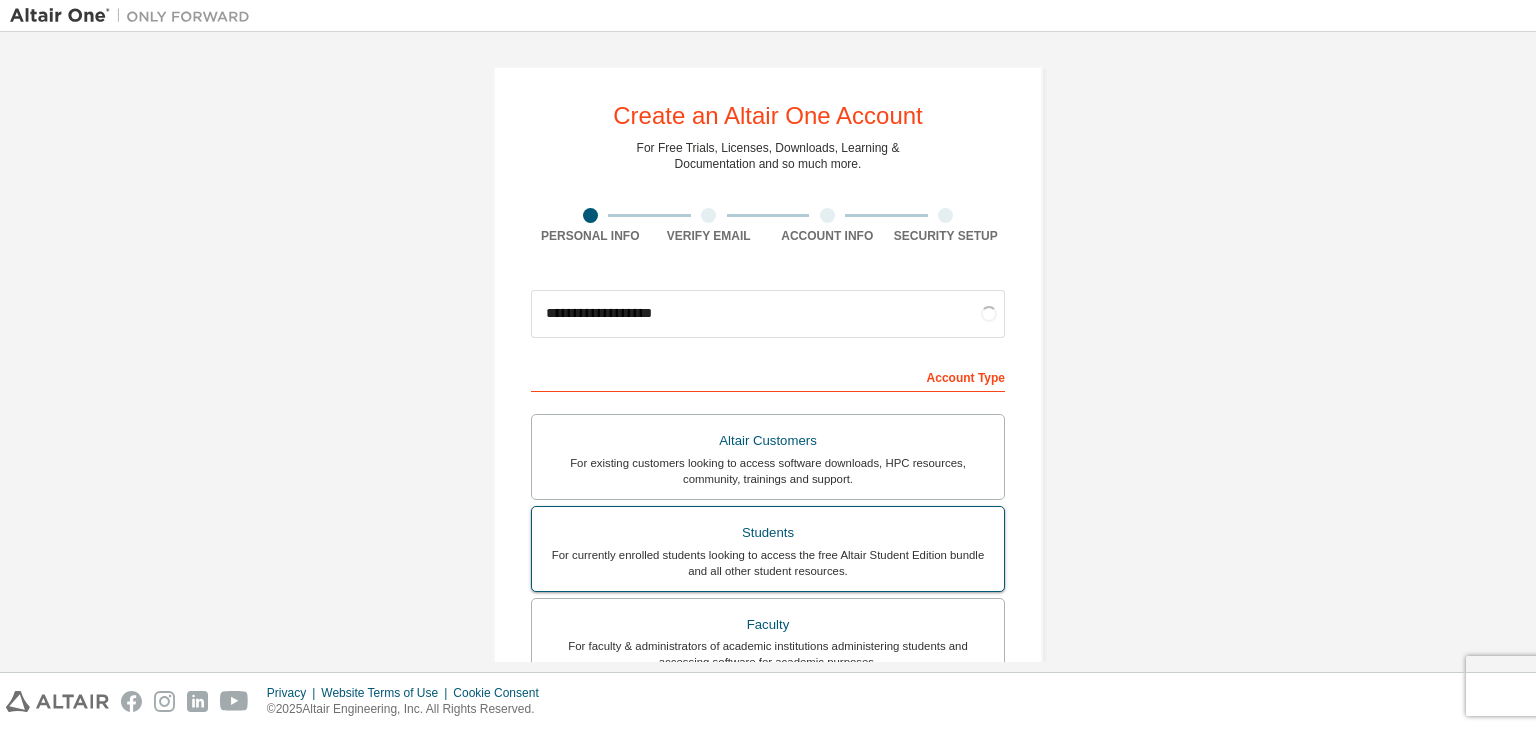 click on "Students" at bounding box center [768, 533] 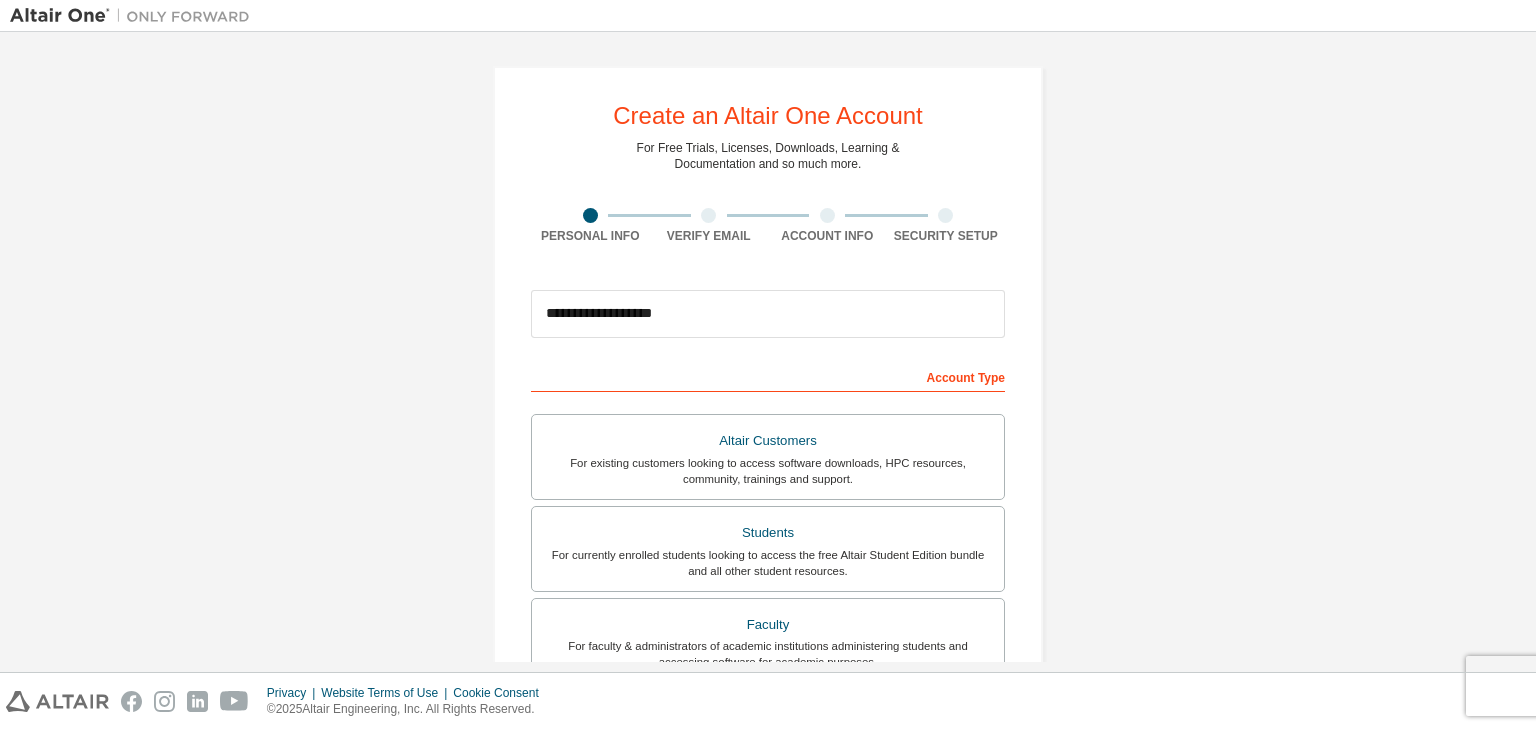 scroll, scrollTop: 435, scrollLeft: 0, axis: vertical 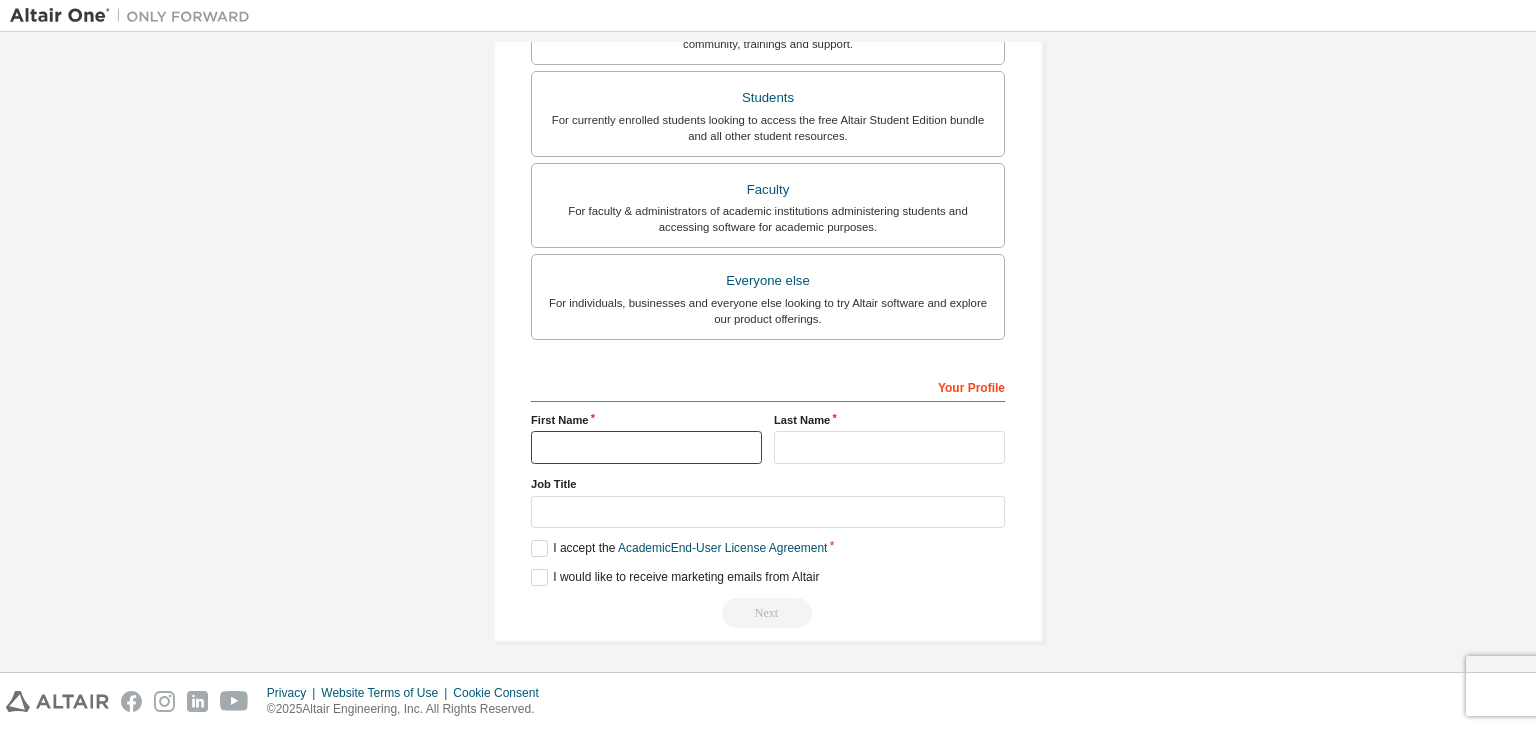 click at bounding box center (646, 447) 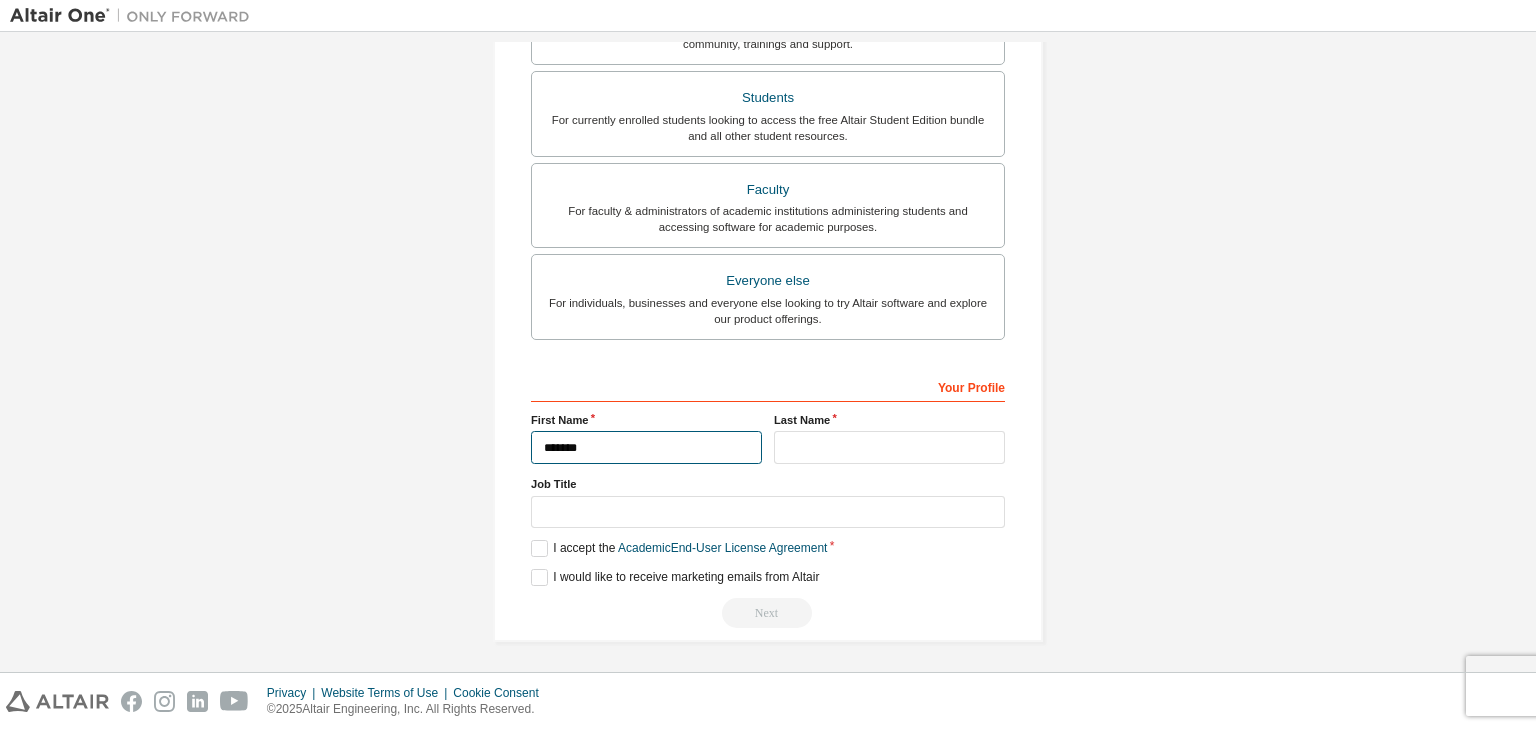 click on "*******" at bounding box center (646, 447) 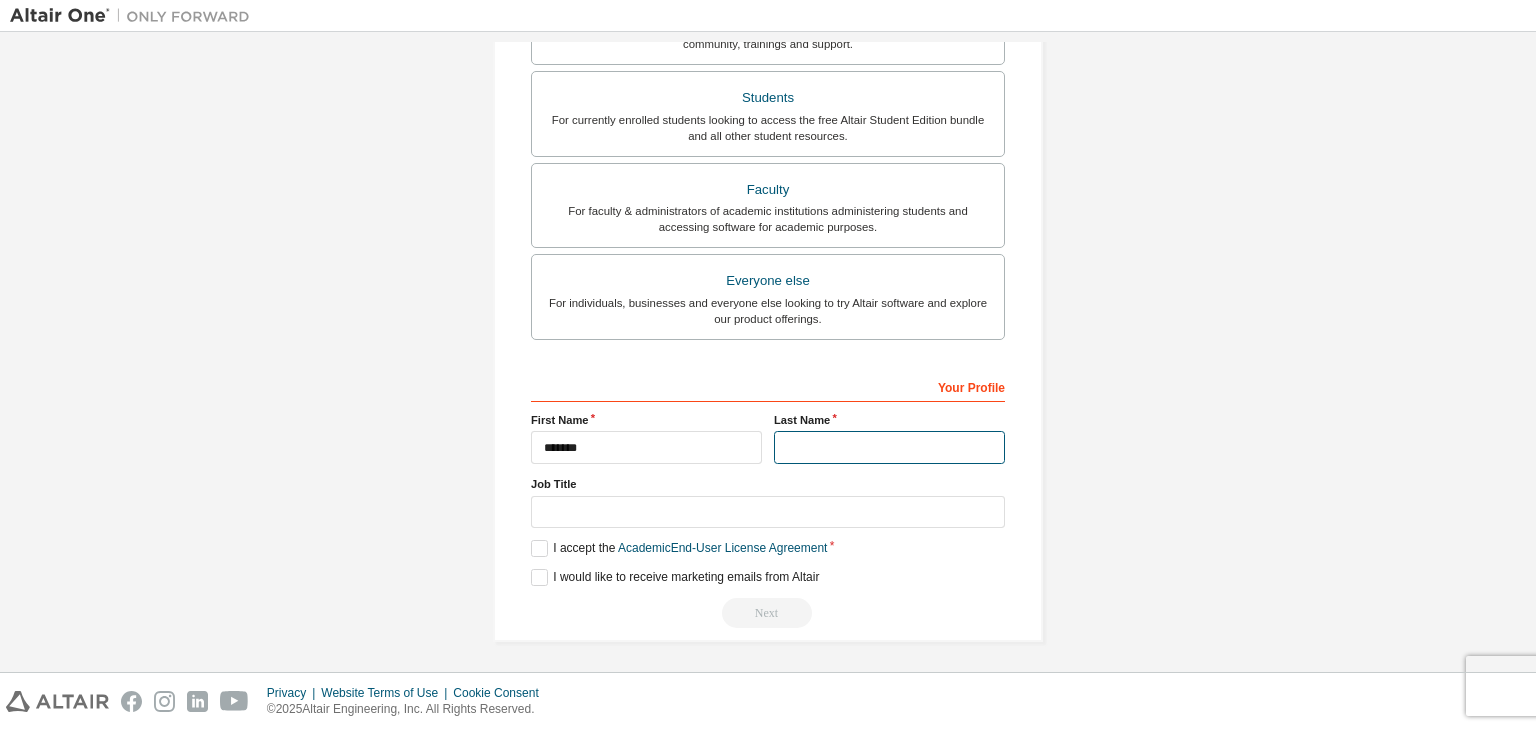 click at bounding box center [889, 447] 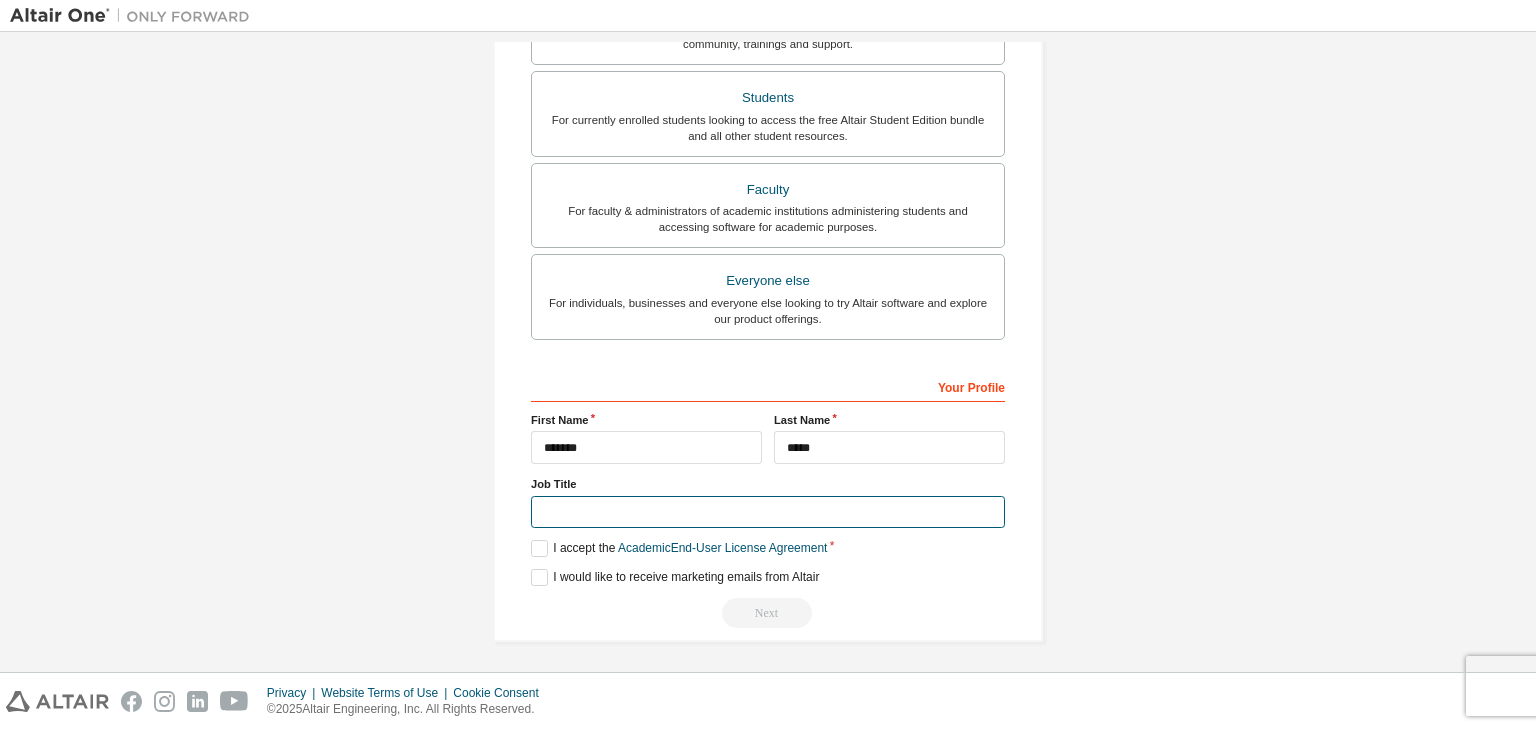 click at bounding box center (768, 512) 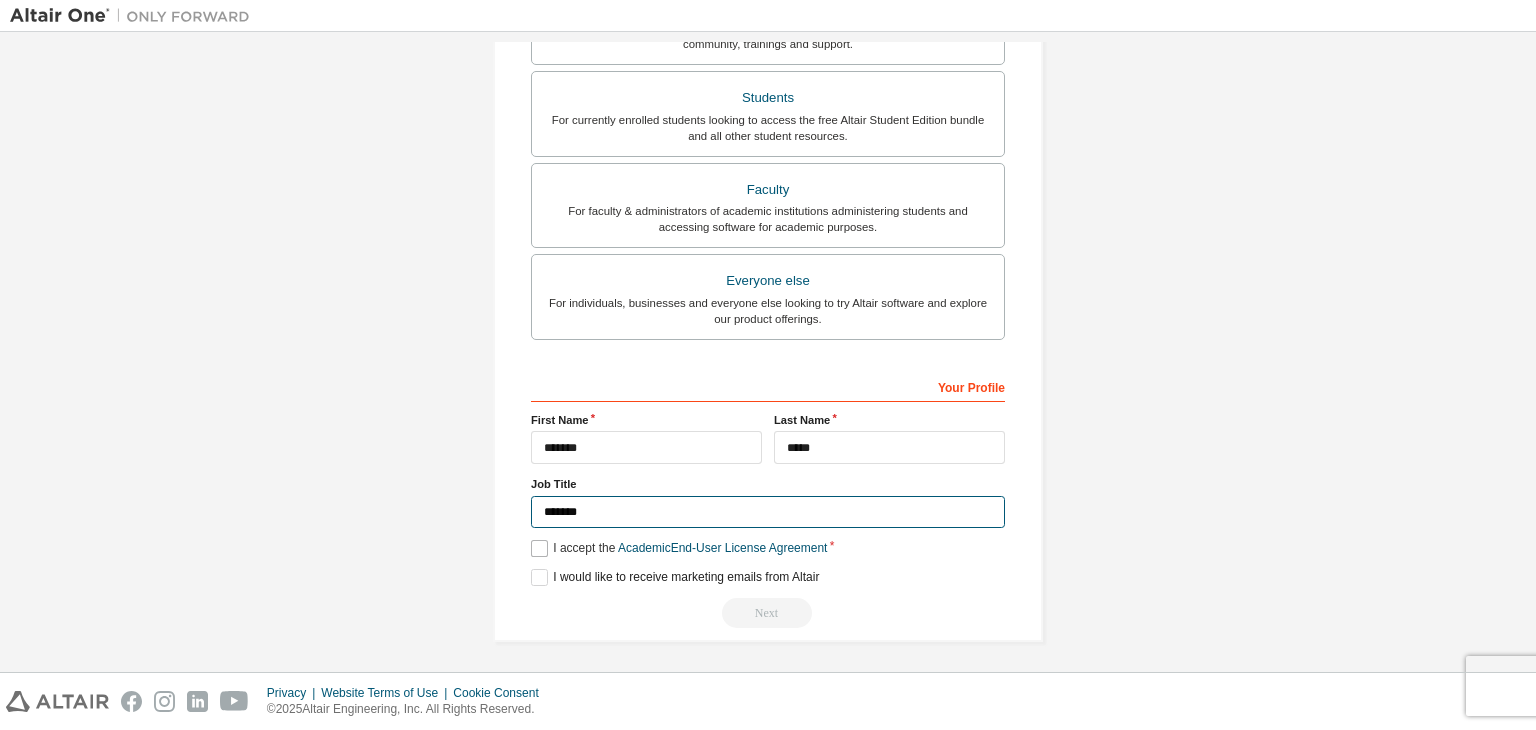type on "*******" 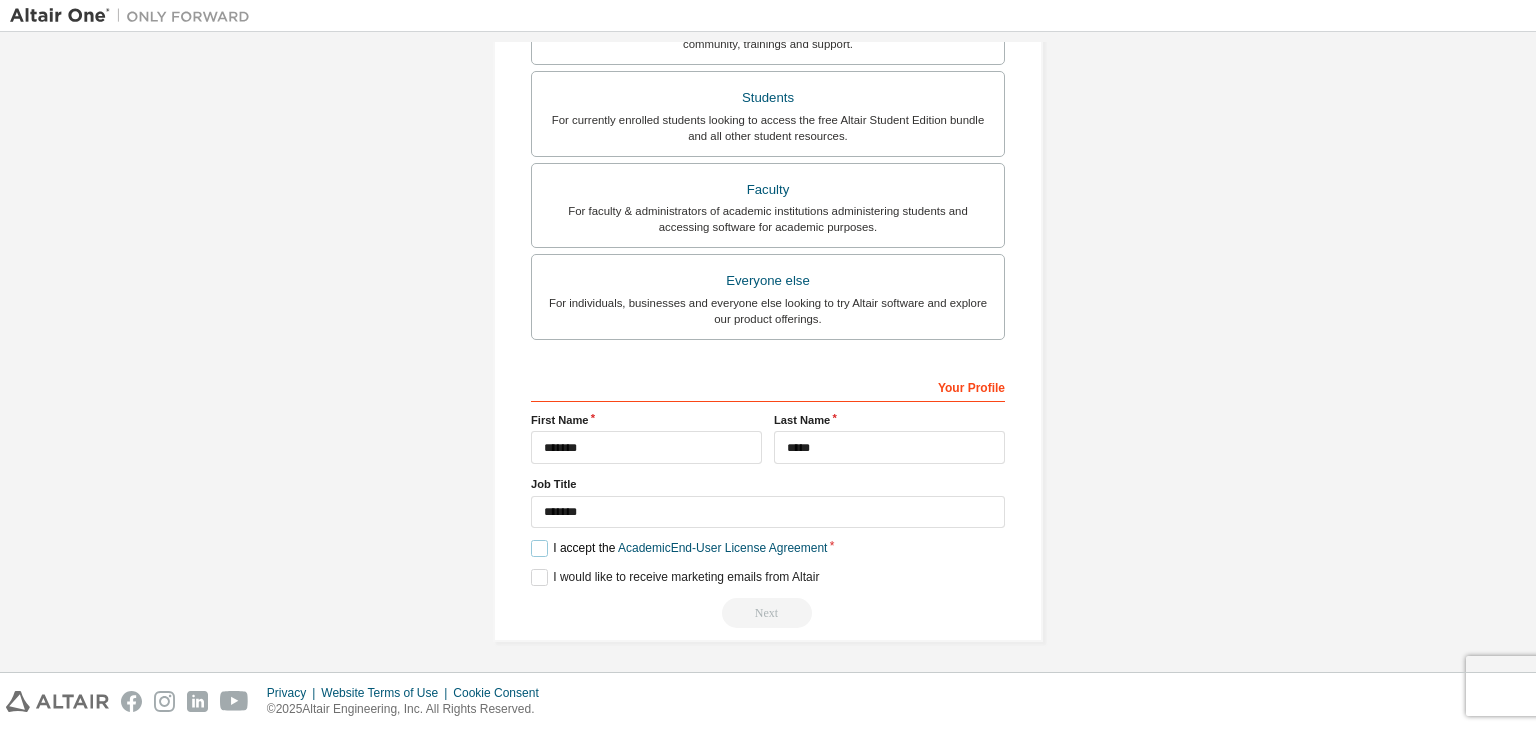 click on "I accept the   Academic   End-User License Agreement" at bounding box center (679, 548) 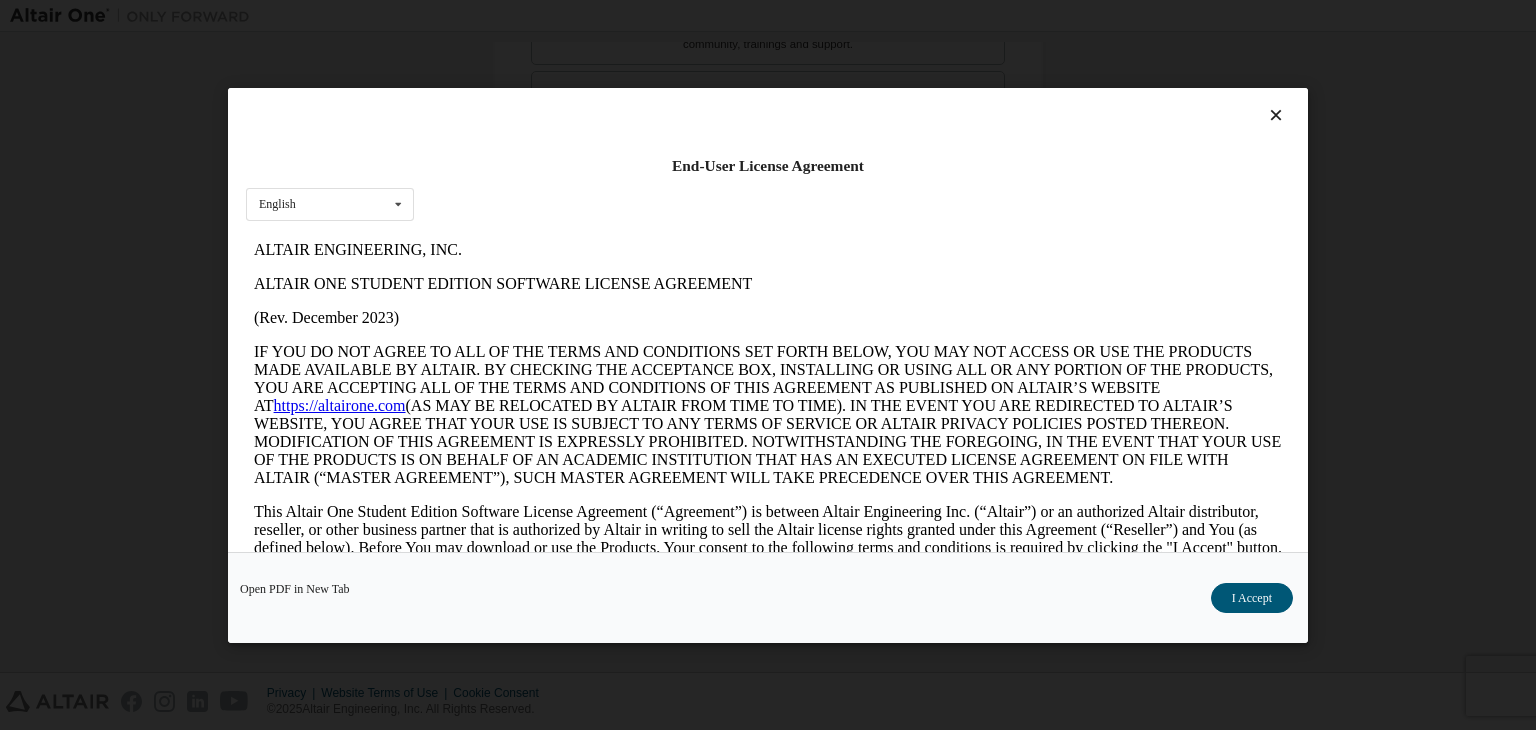 scroll, scrollTop: 0, scrollLeft: 0, axis: both 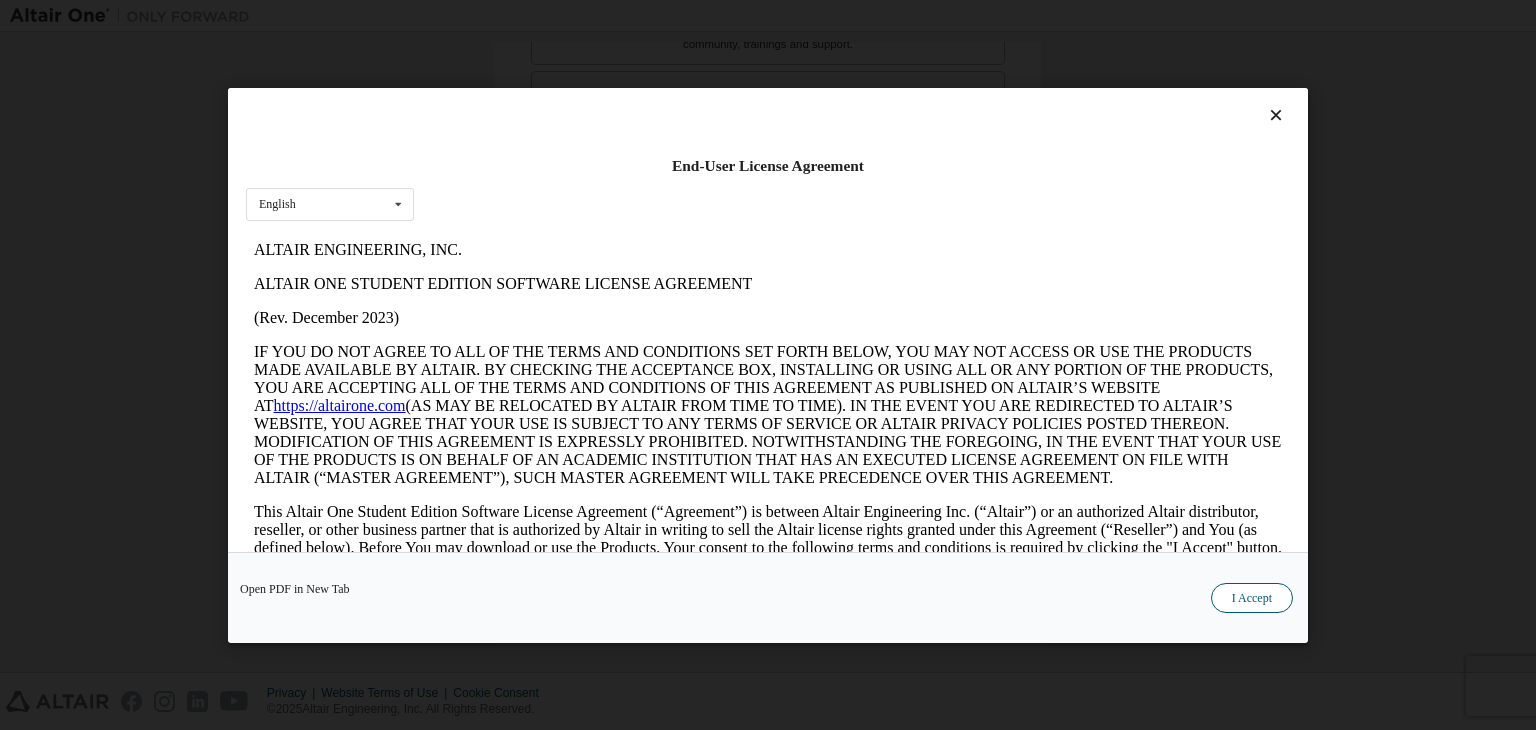 click on "I Accept" at bounding box center (1252, 598) 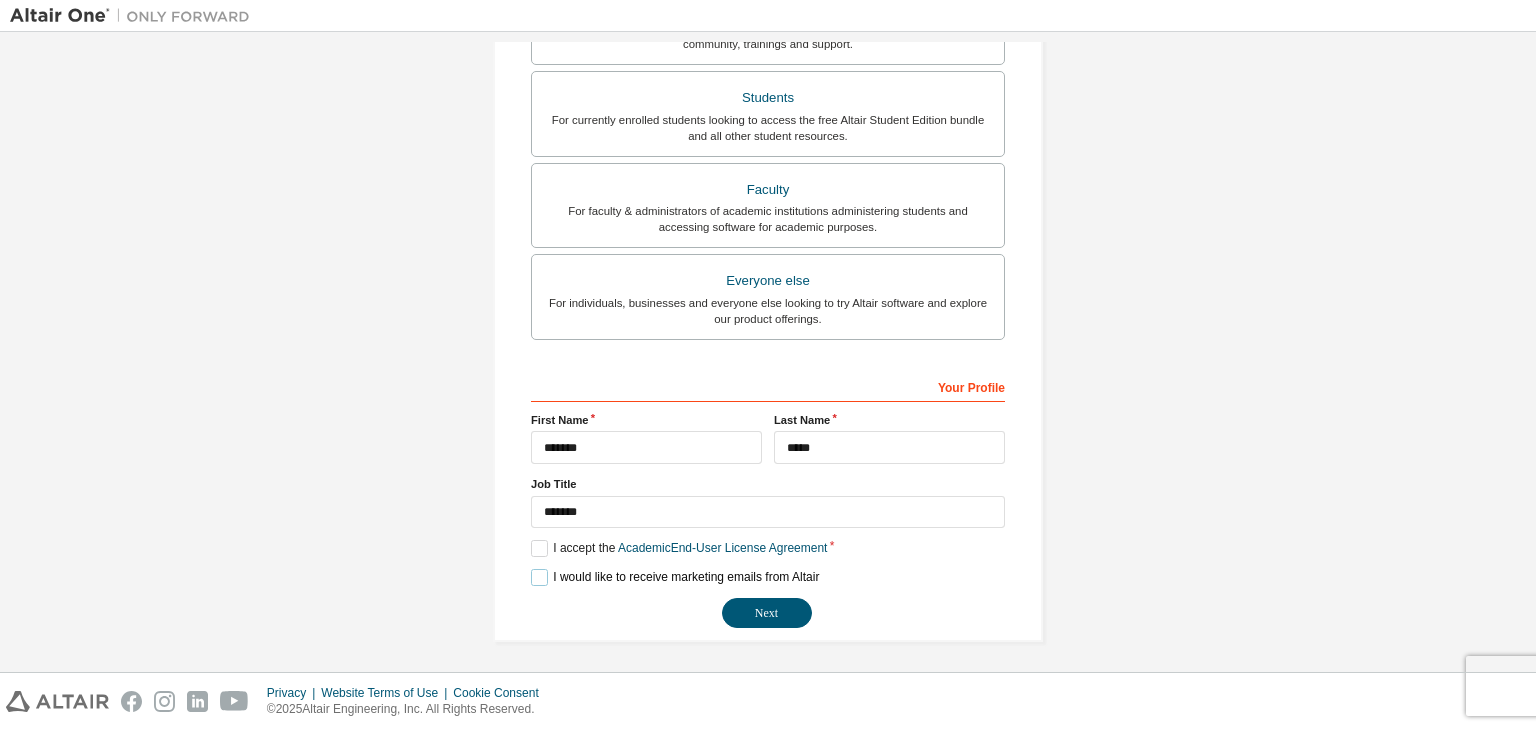 click on "I would like to receive marketing emails from Altair" at bounding box center (675, 577) 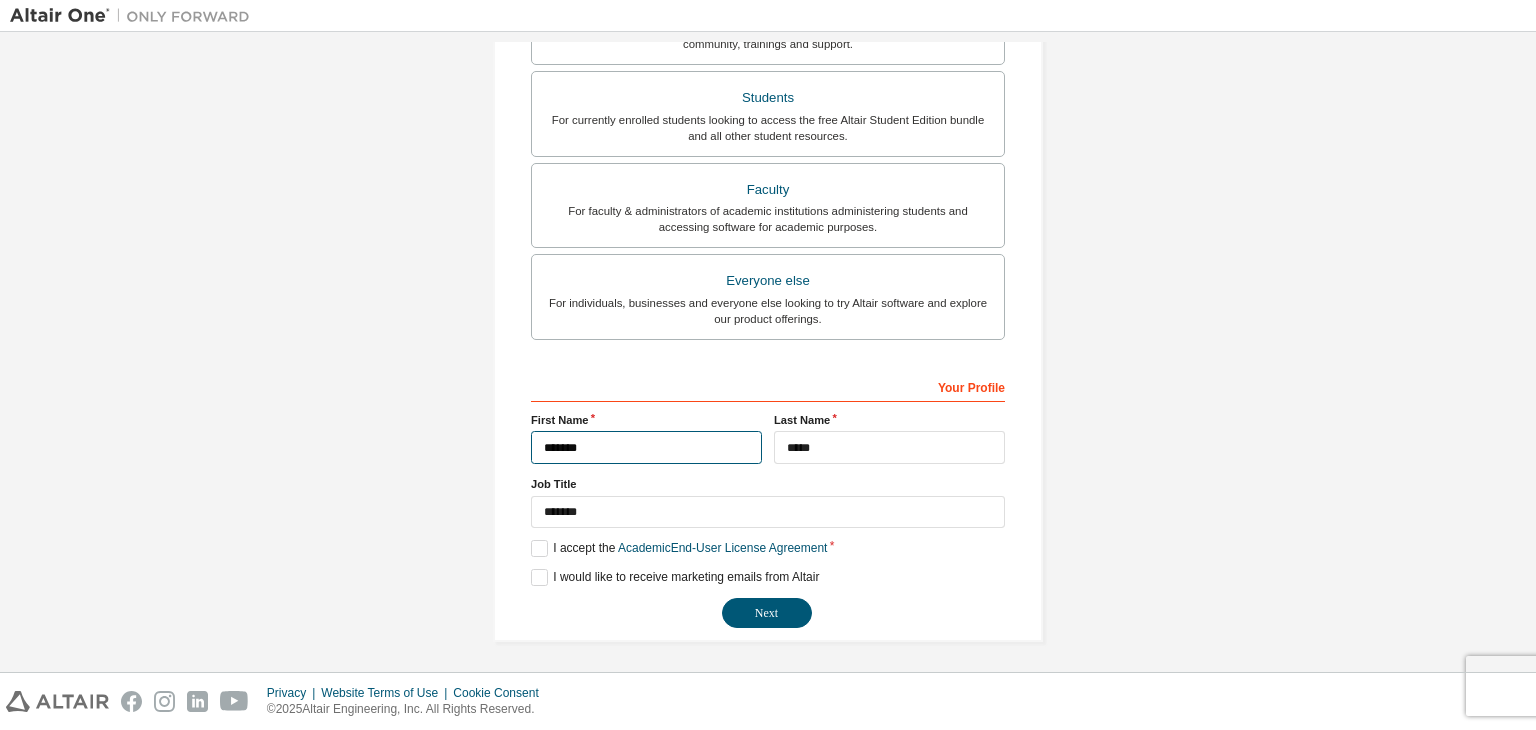 click on "*******" at bounding box center (646, 447) 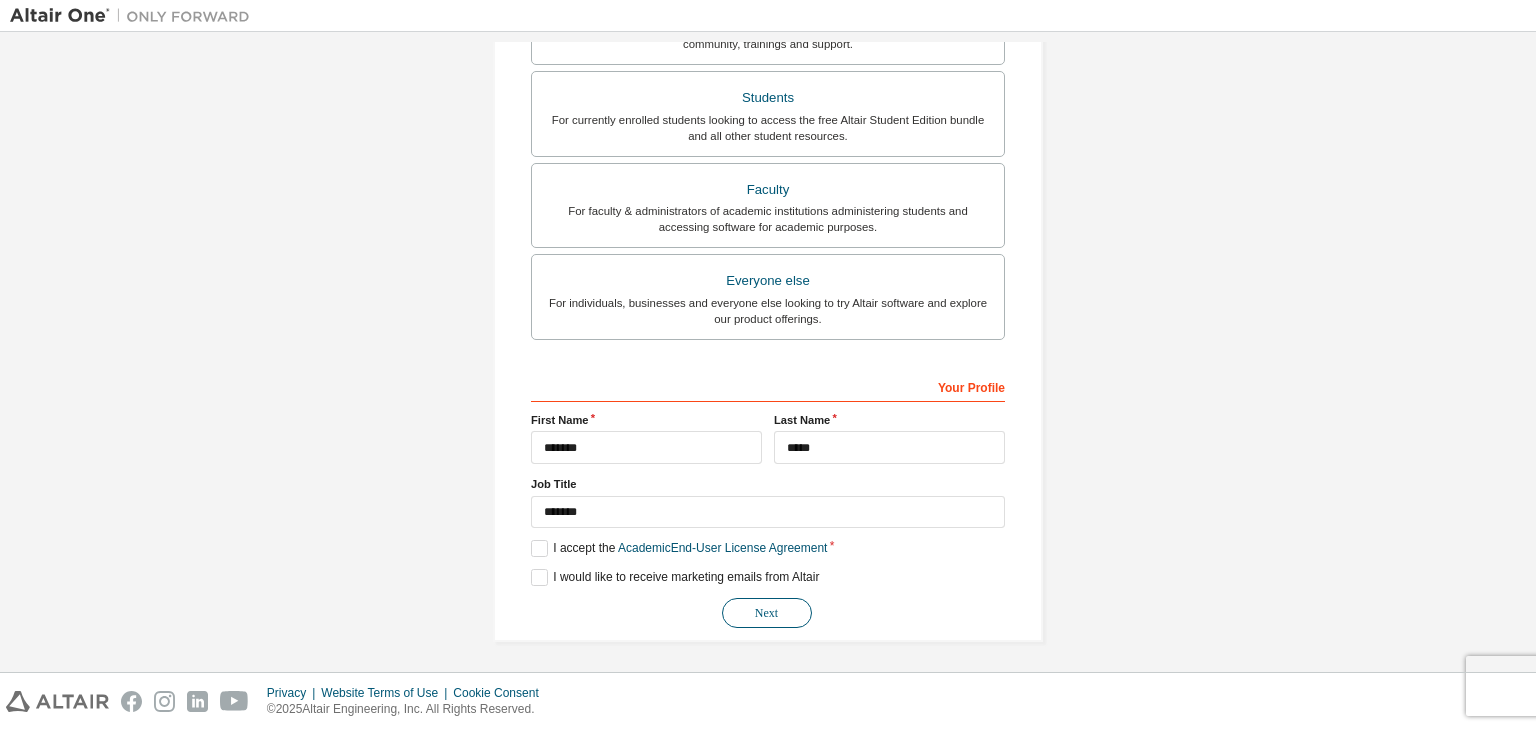 click on "Next" at bounding box center [767, 613] 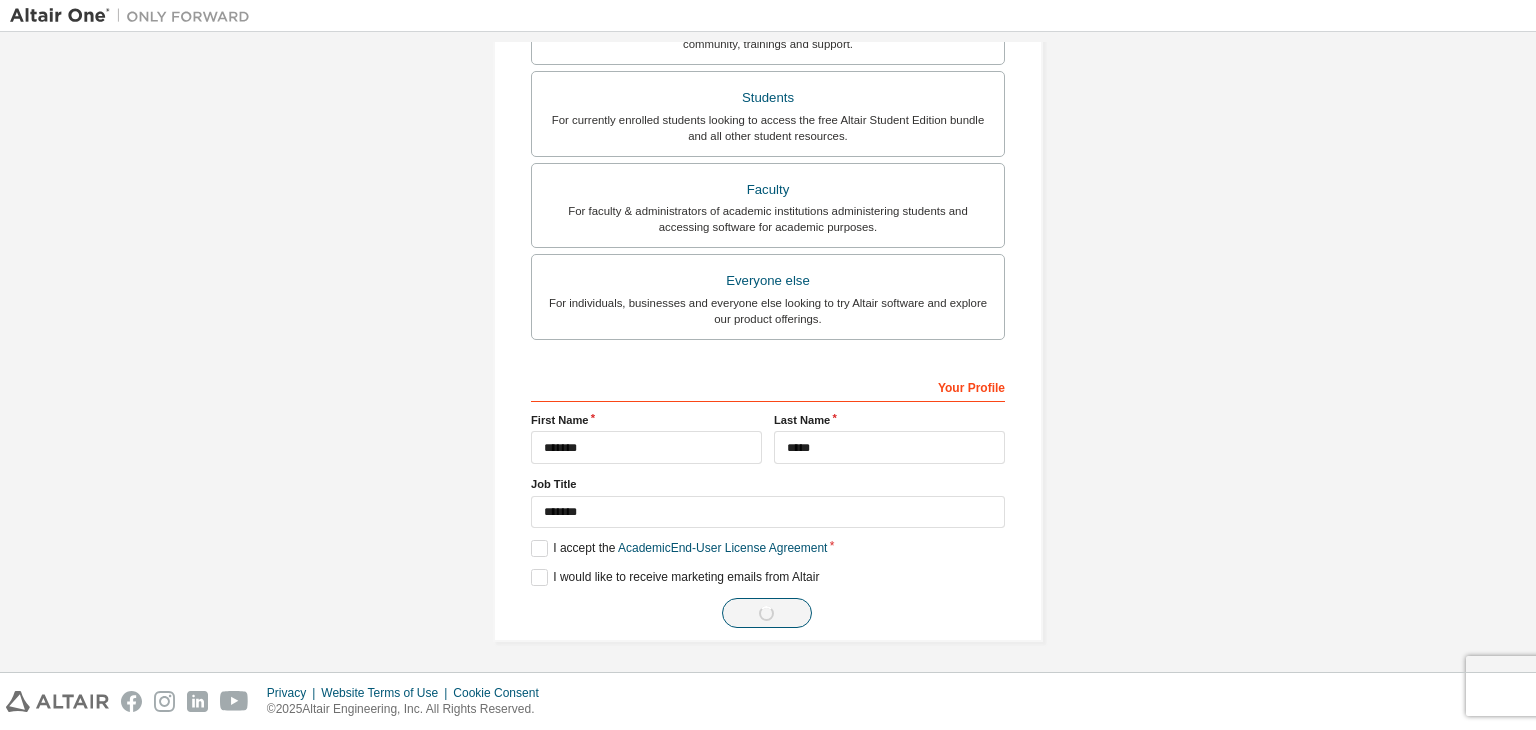 scroll, scrollTop: 0, scrollLeft: 0, axis: both 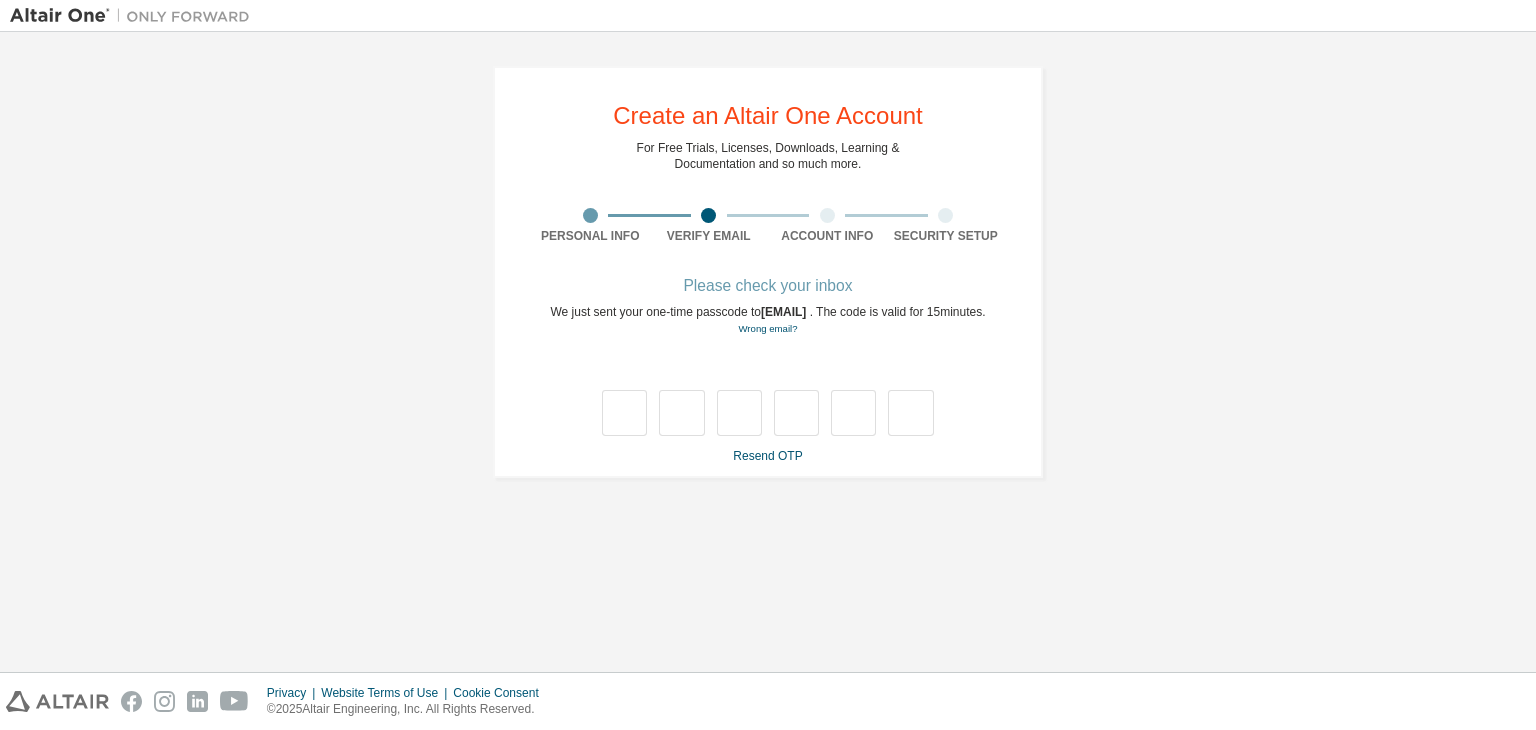 type on "*" 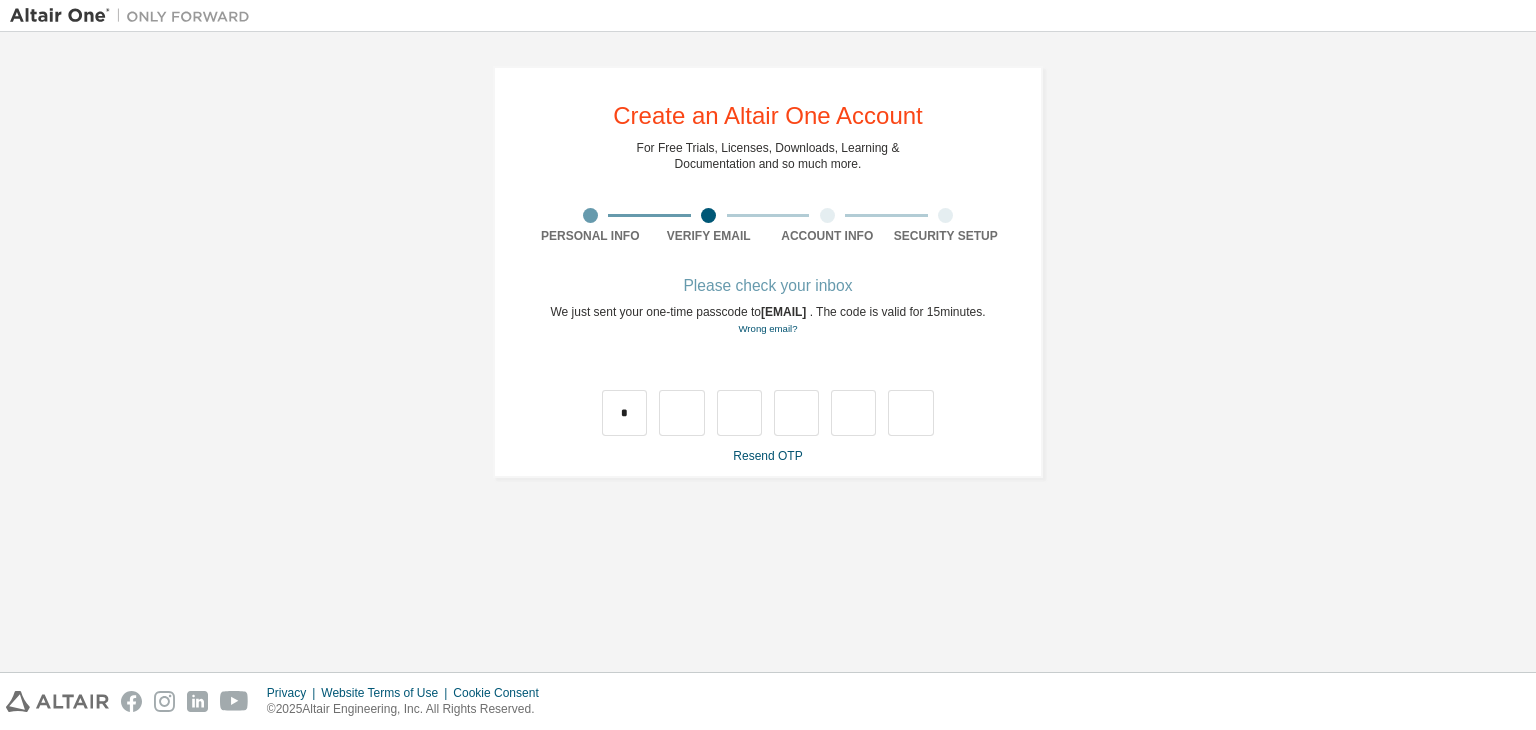 type on "*" 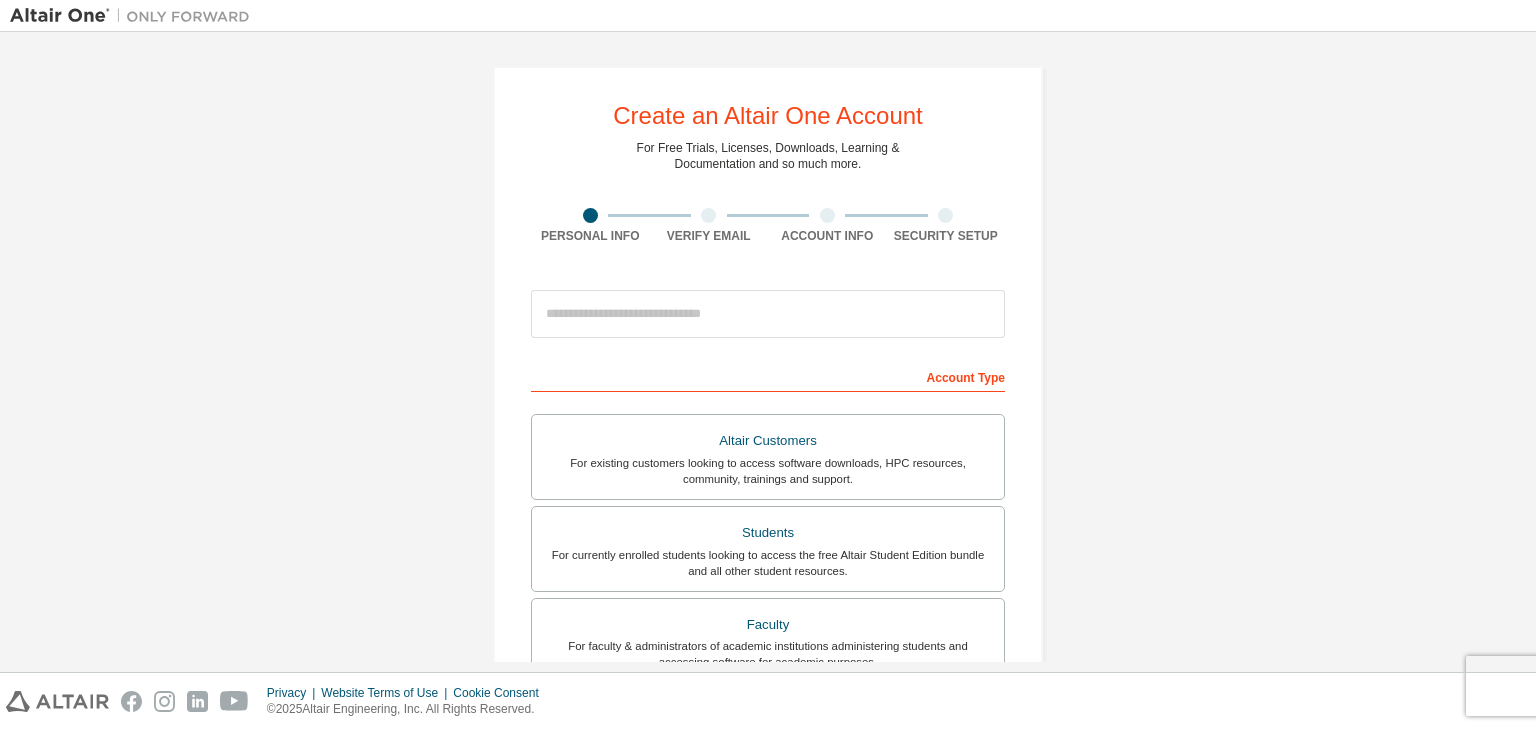 scroll, scrollTop: 0, scrollLeft: 0, axis: both 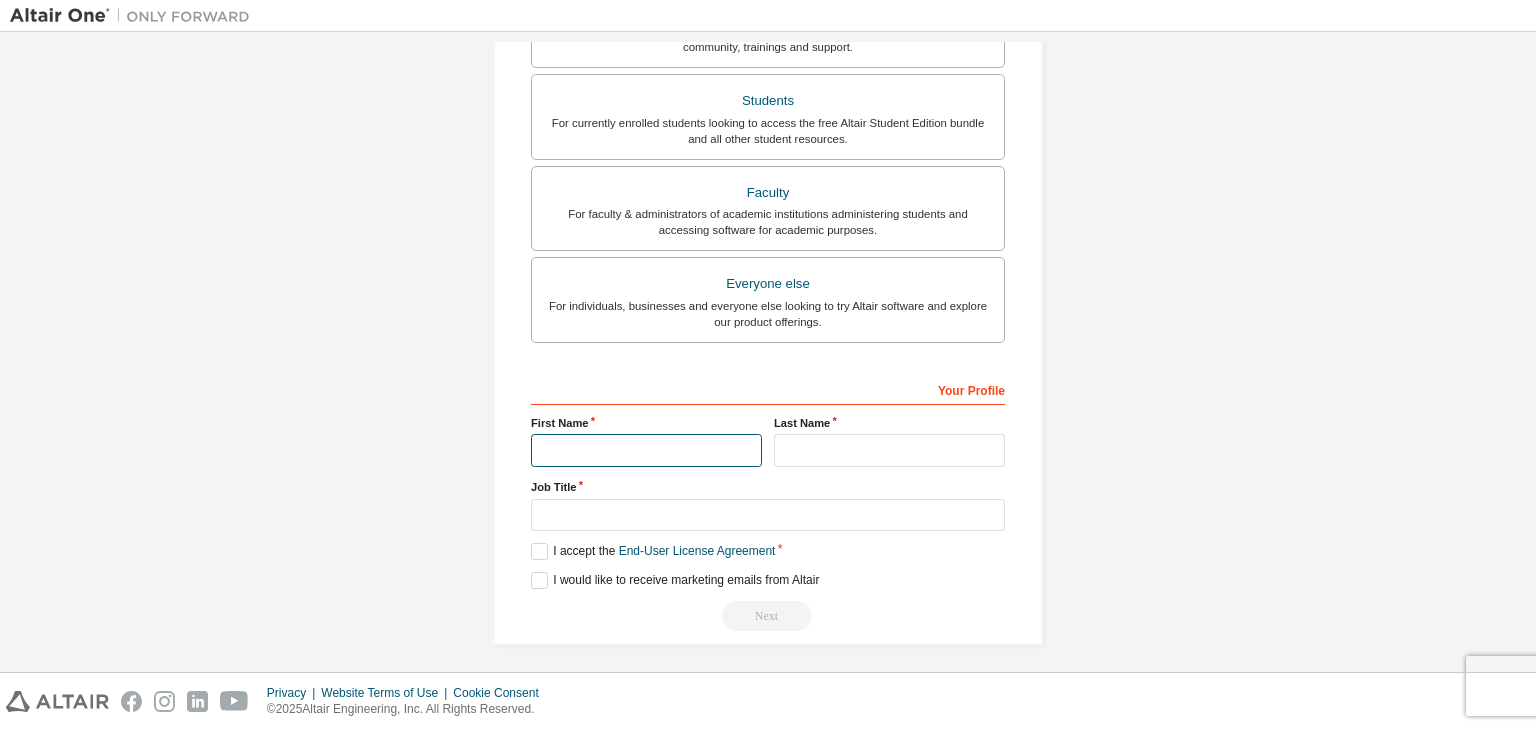 click at bounding box center (646, 450) 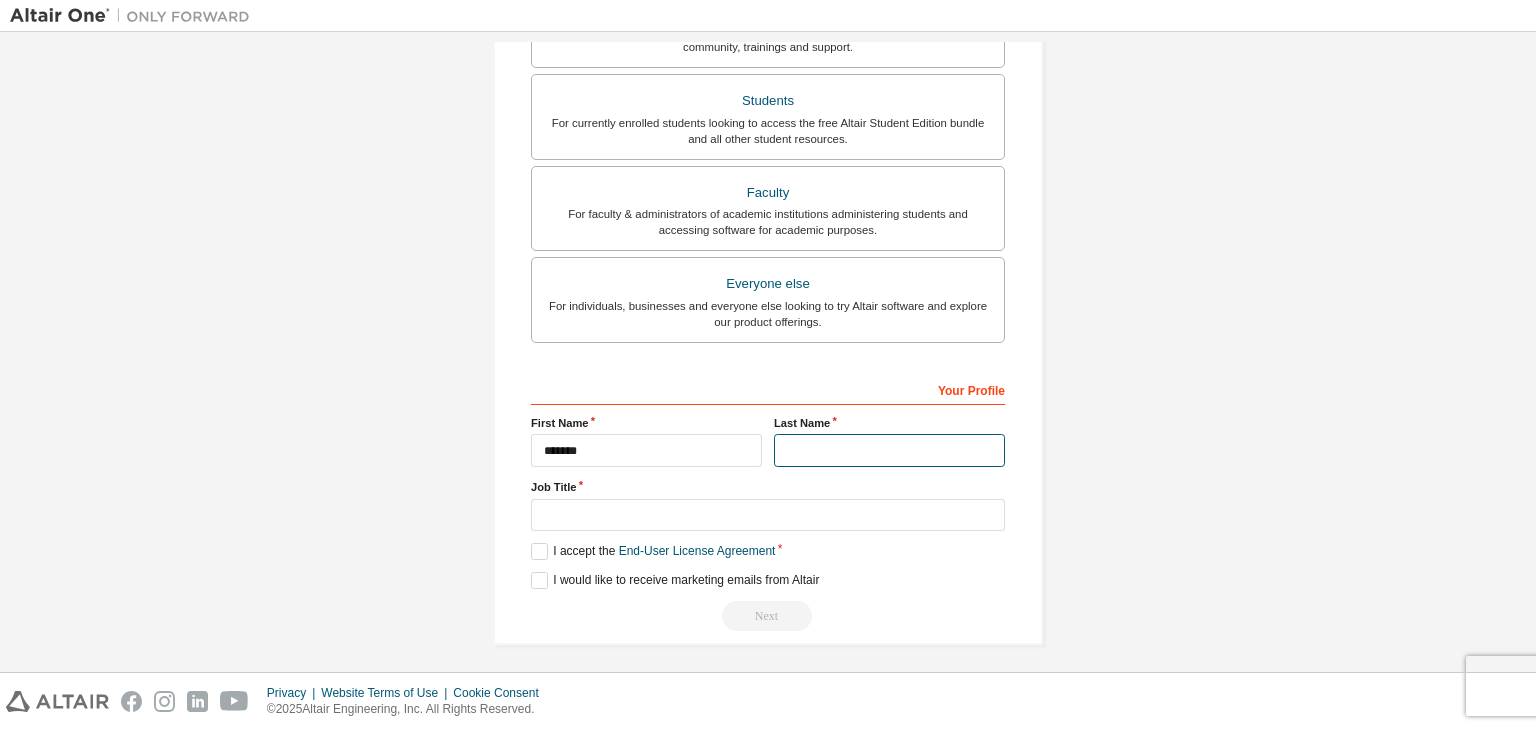 click at bounding box center (889, 450) 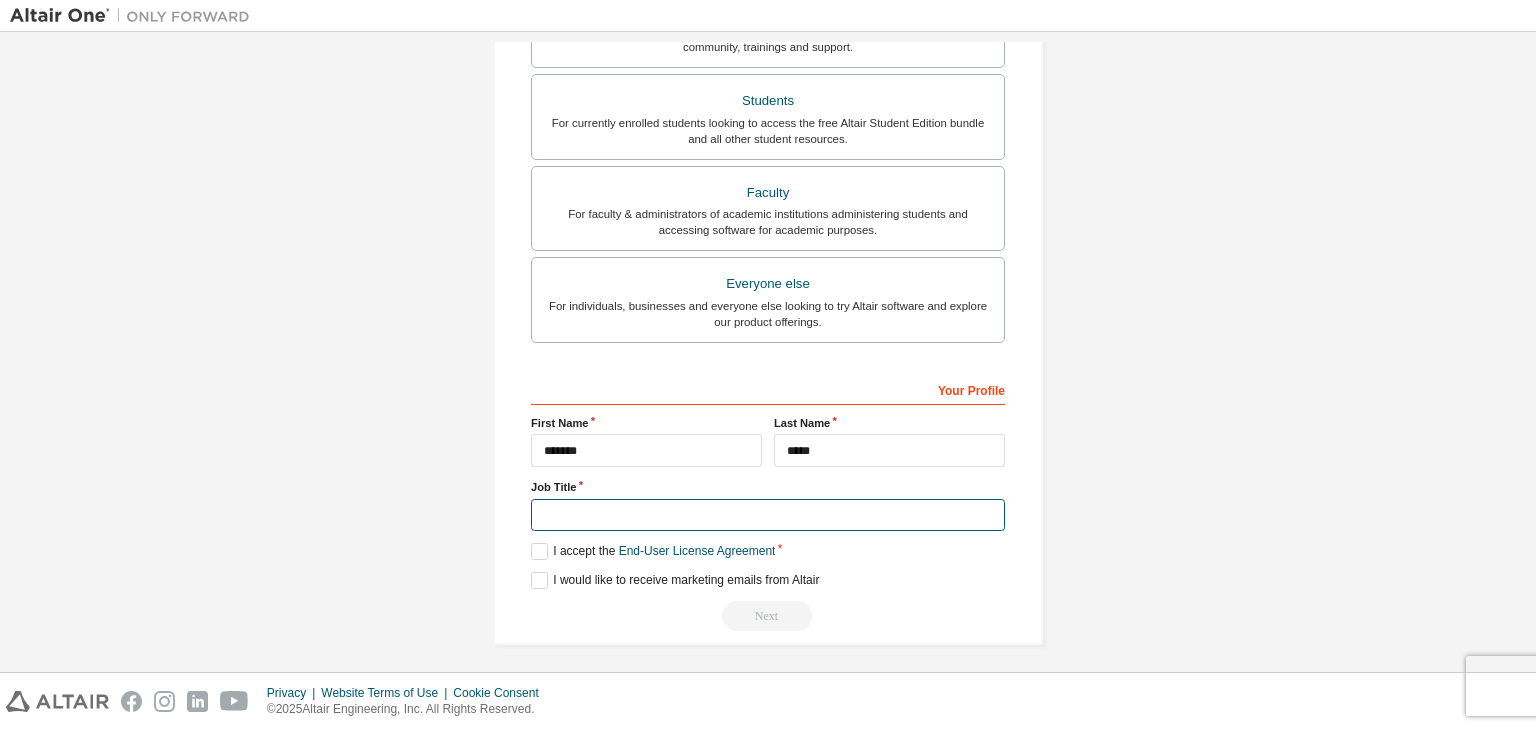 click at bounding box center [768, 515] 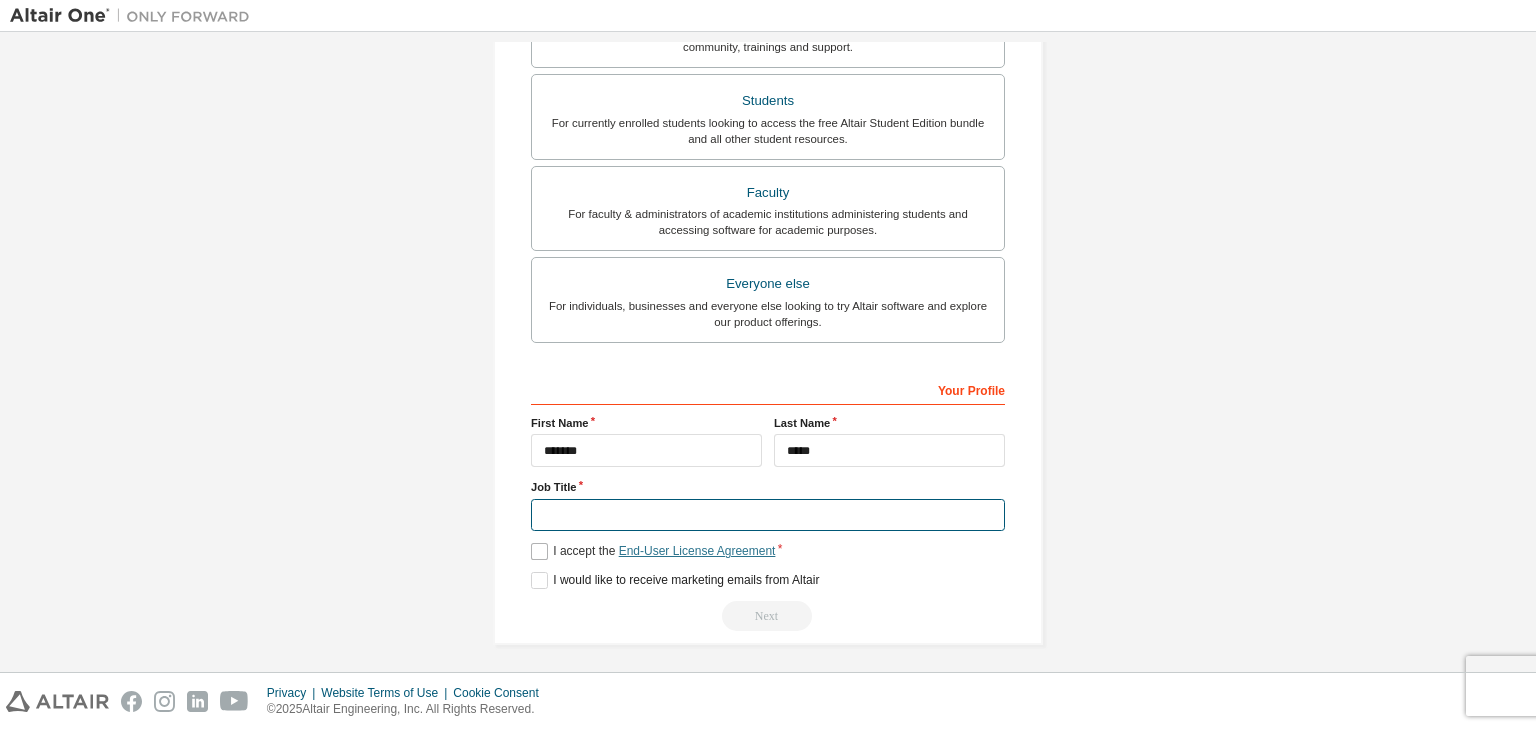 type on "*******" 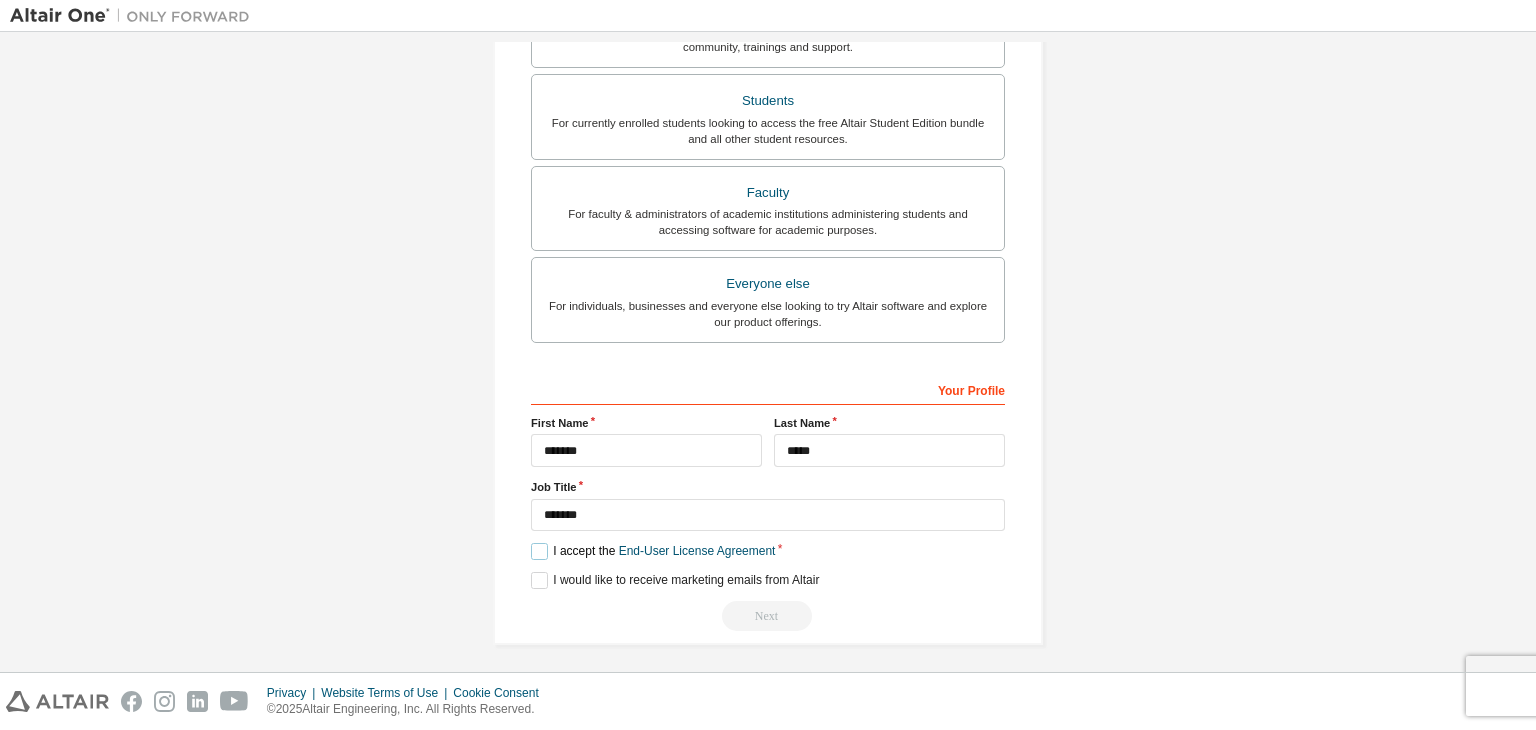 click on "I accept the    End-User License Agreement" at bounding box center (653, 551) 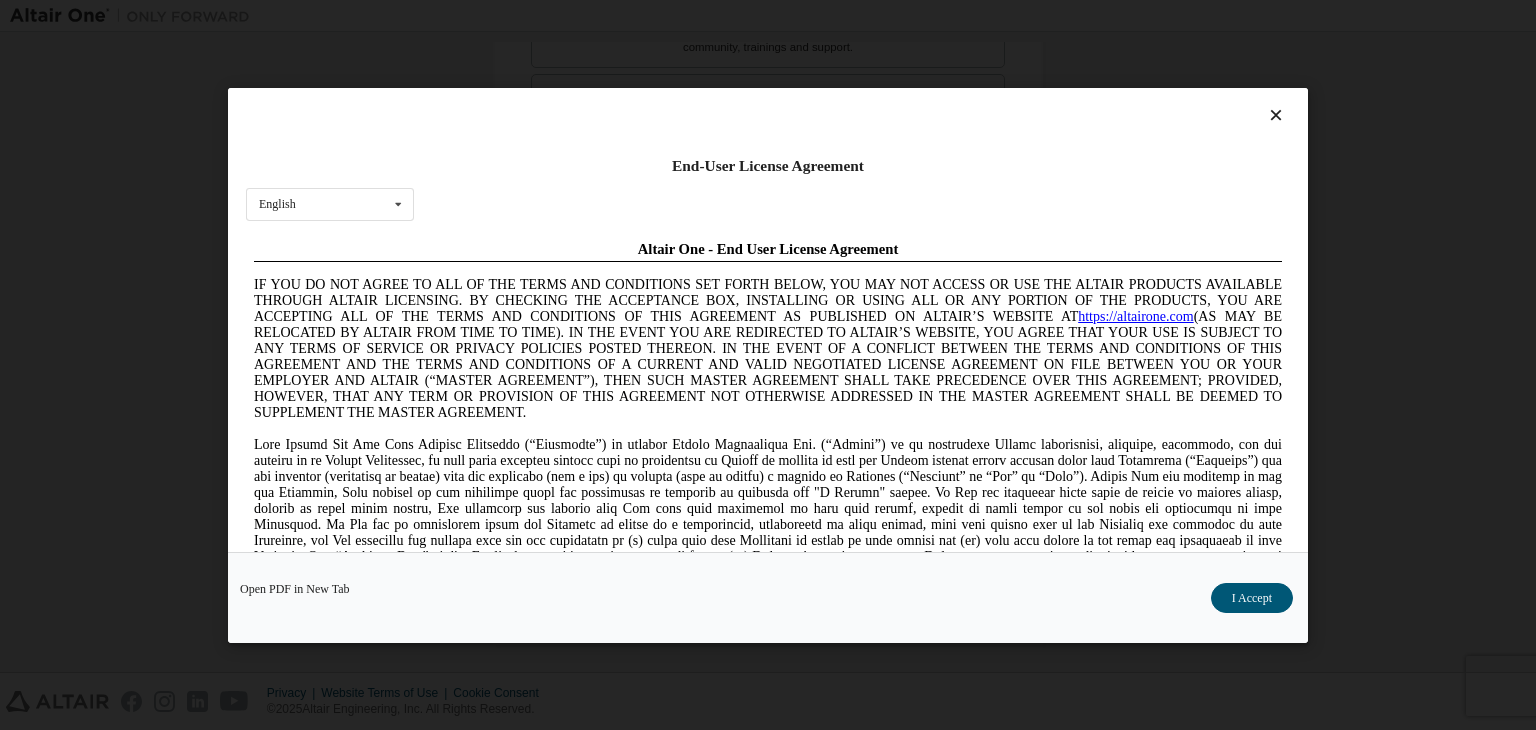 scroll, scrollTop: 0, scrollLeft: 0, axis: both 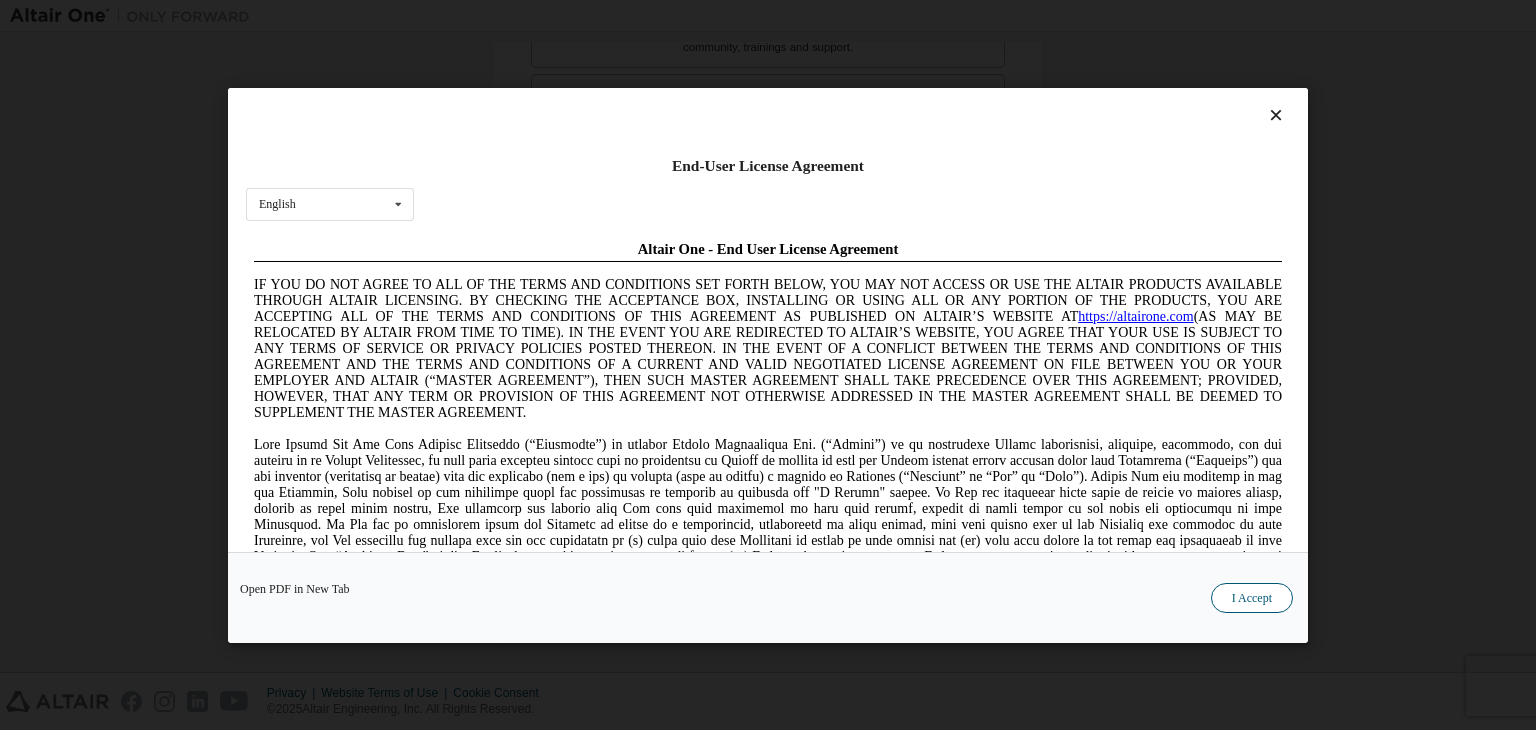click on "I Accept" at bounding box center (1252, 598) 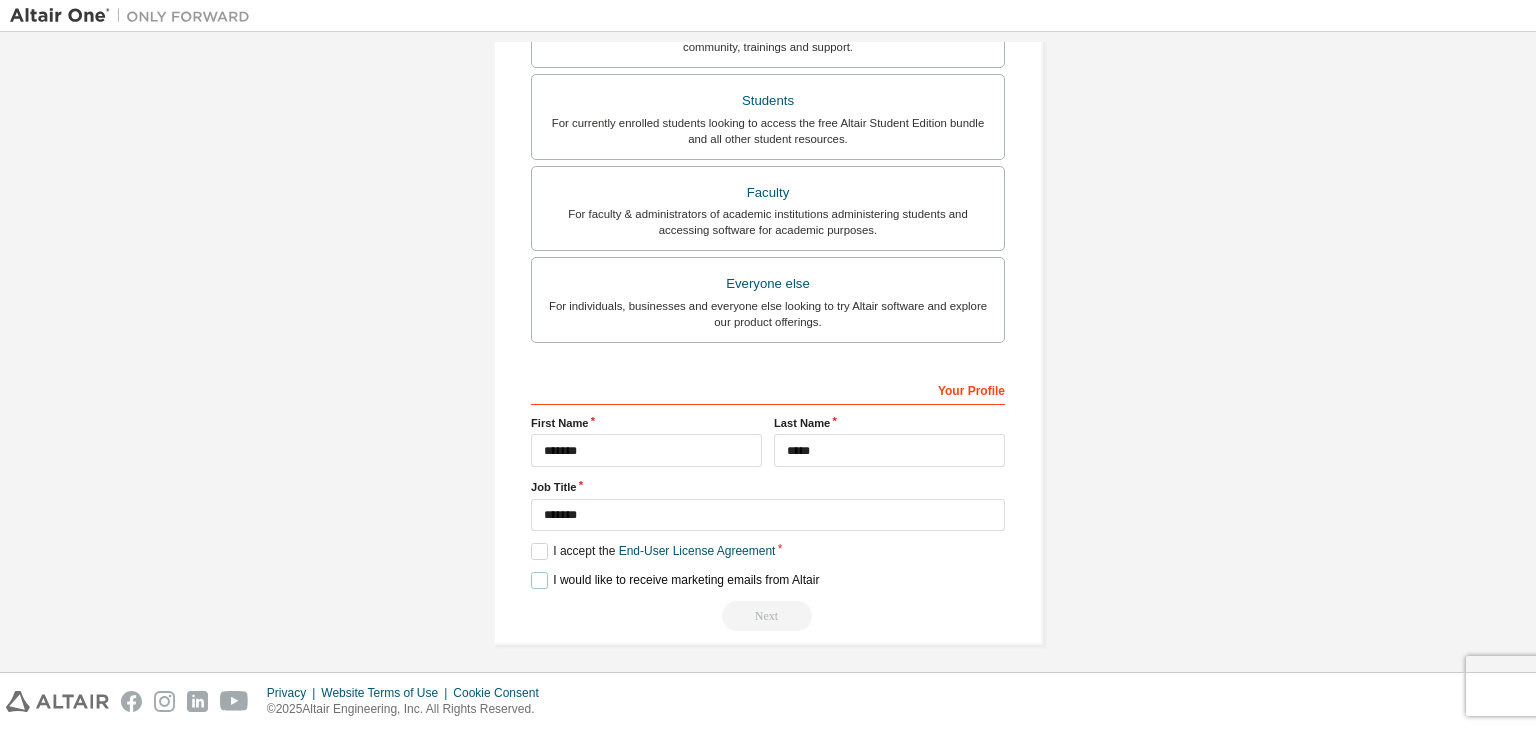 click on "I would like to receive marketing emails from Altair" at bounding box center [675, 580] 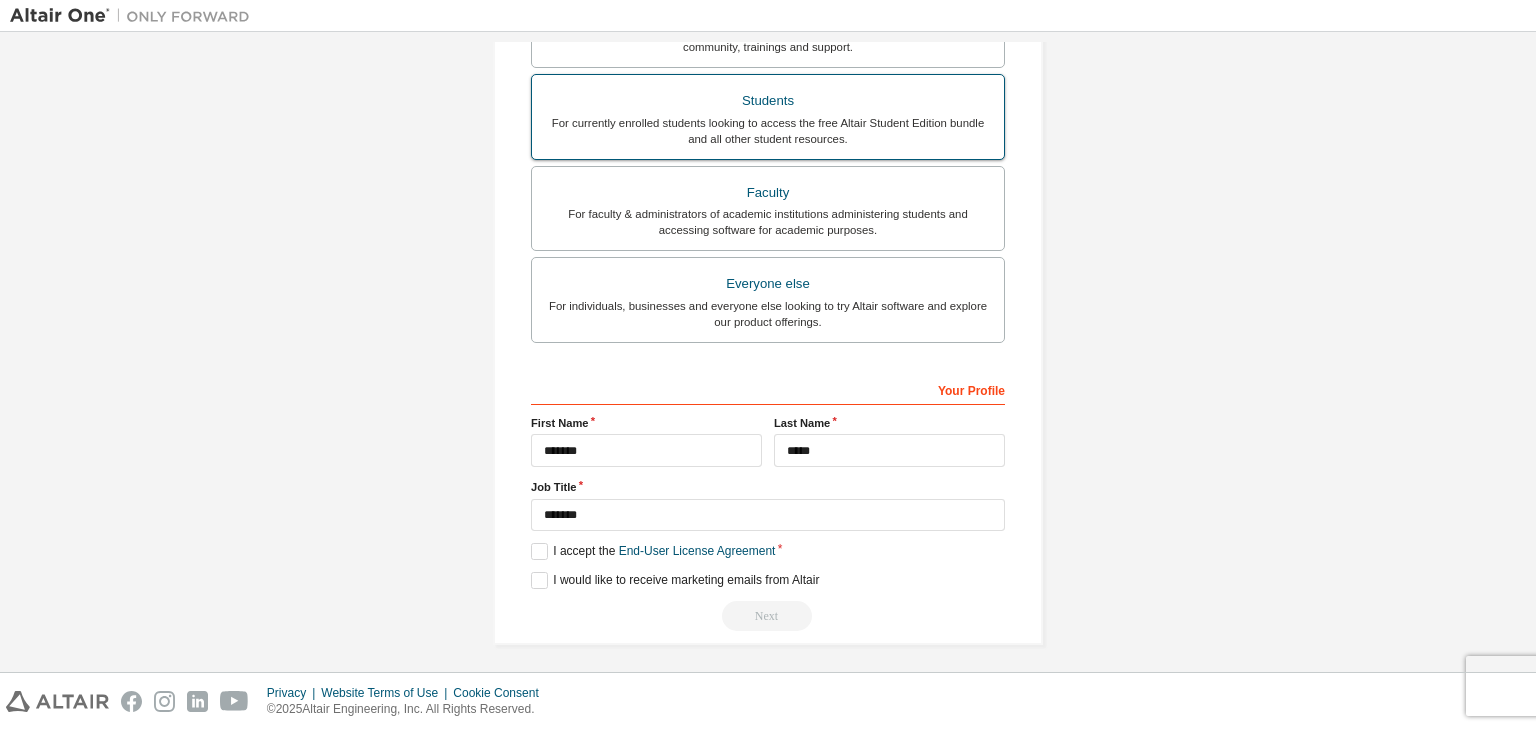 click on "For currently enrolled students looking to access the free Altair Student Edition bundle and all other student resources." at bounding box center [768, 131] 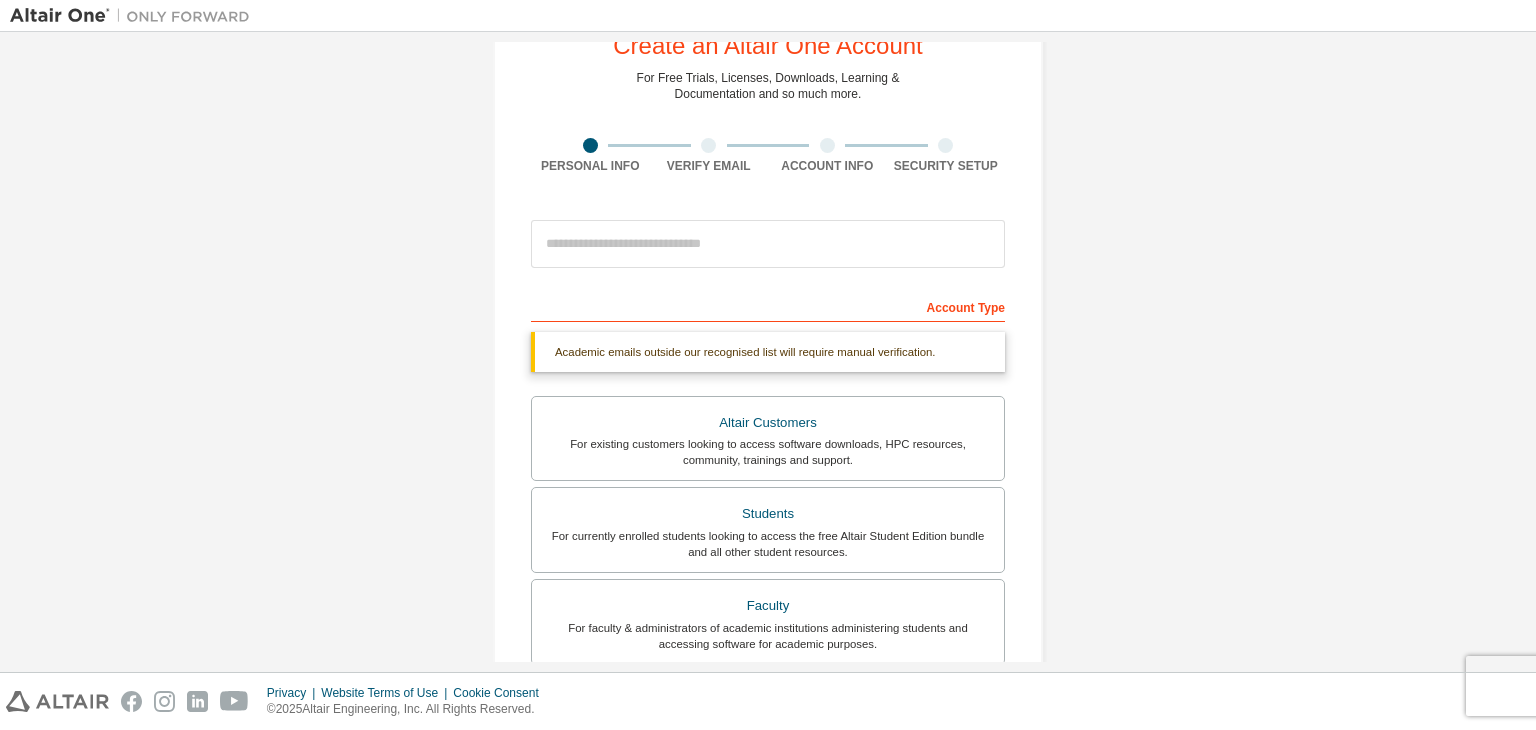 scroll, scrollTop: 0, scrollLeft: 0, axis: both 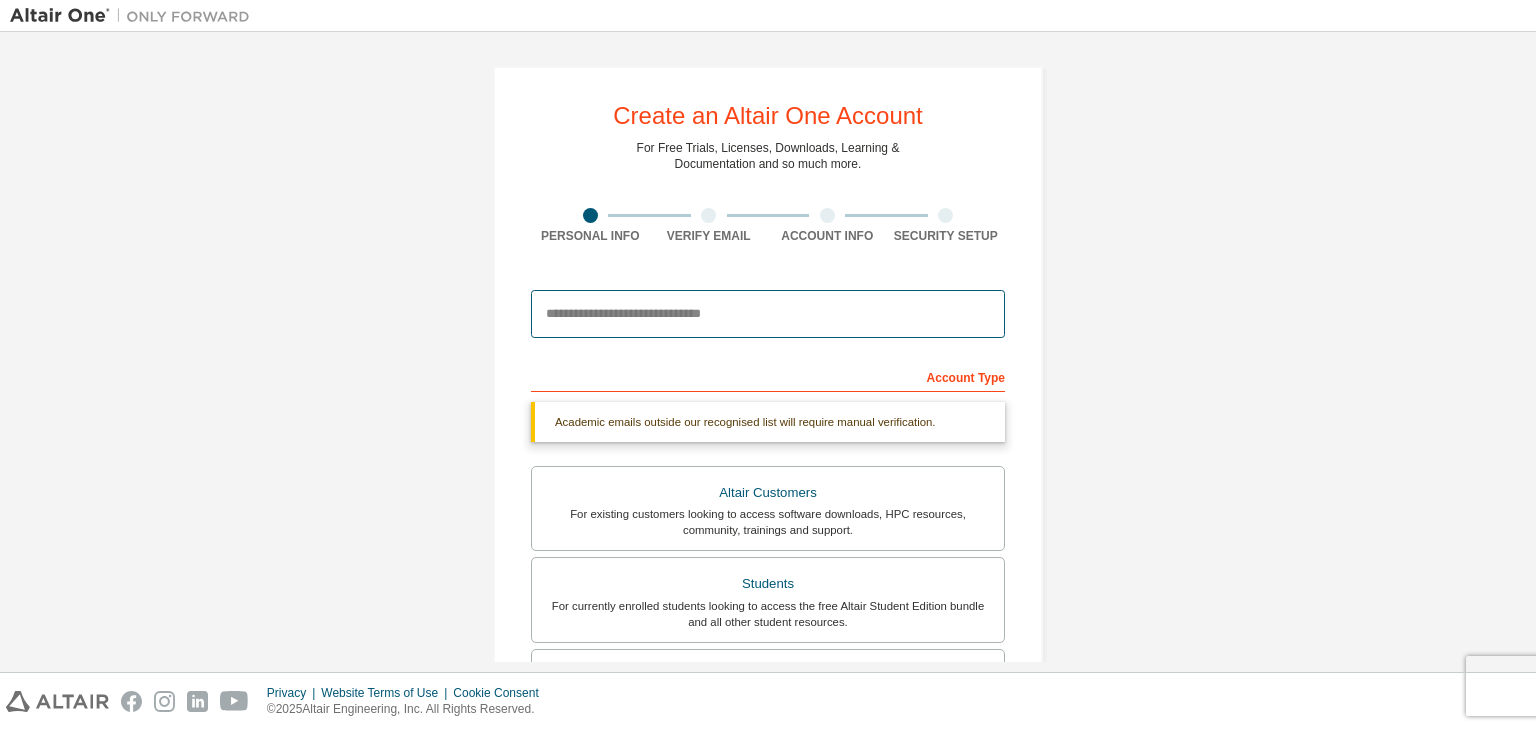 click at bounding box center [768, 314] 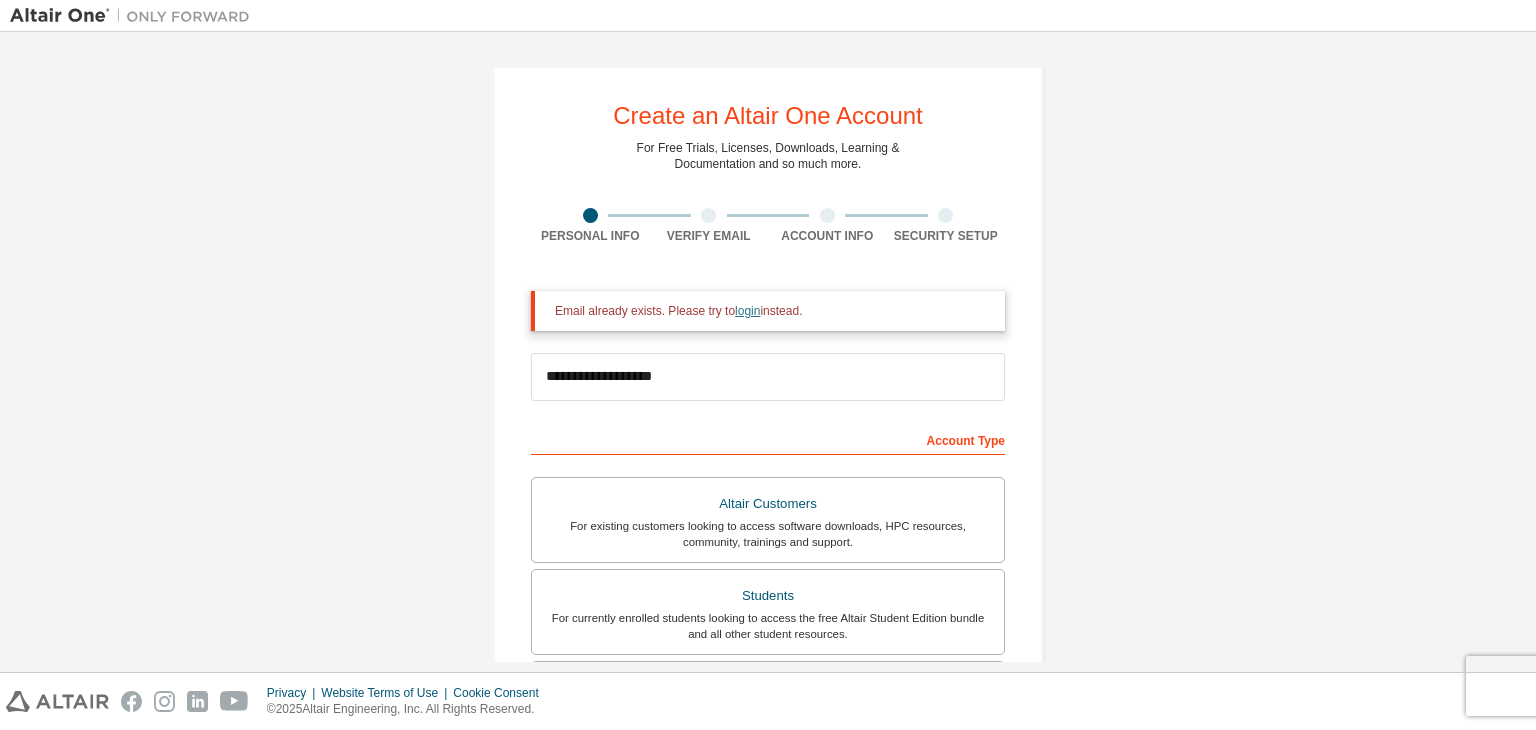 click on "login" at bounding box center (747, 311) 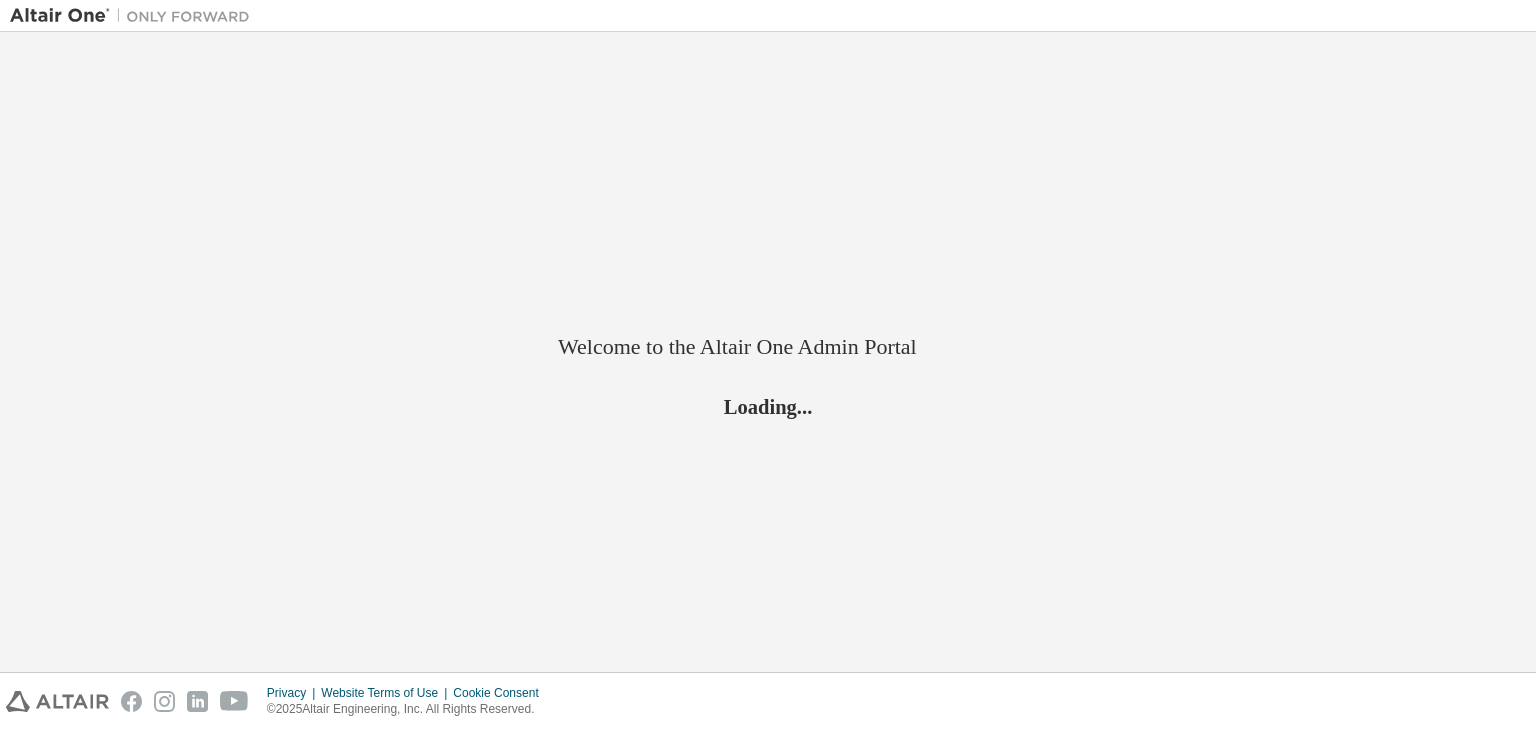 scroll, scrollTop: 0, scrollLeft: 0, axis: both 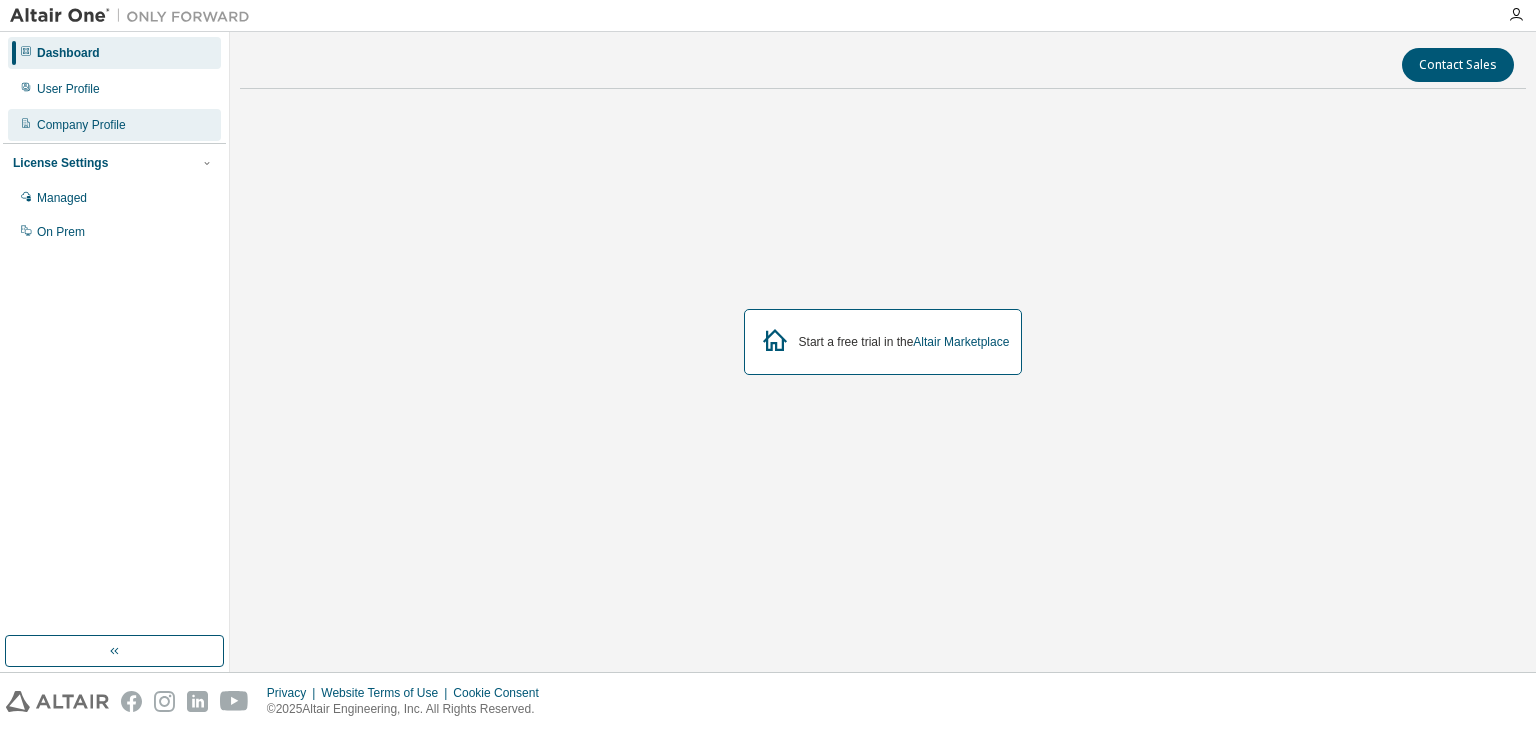click on "Company Profile" at bounding box center [114, 125] 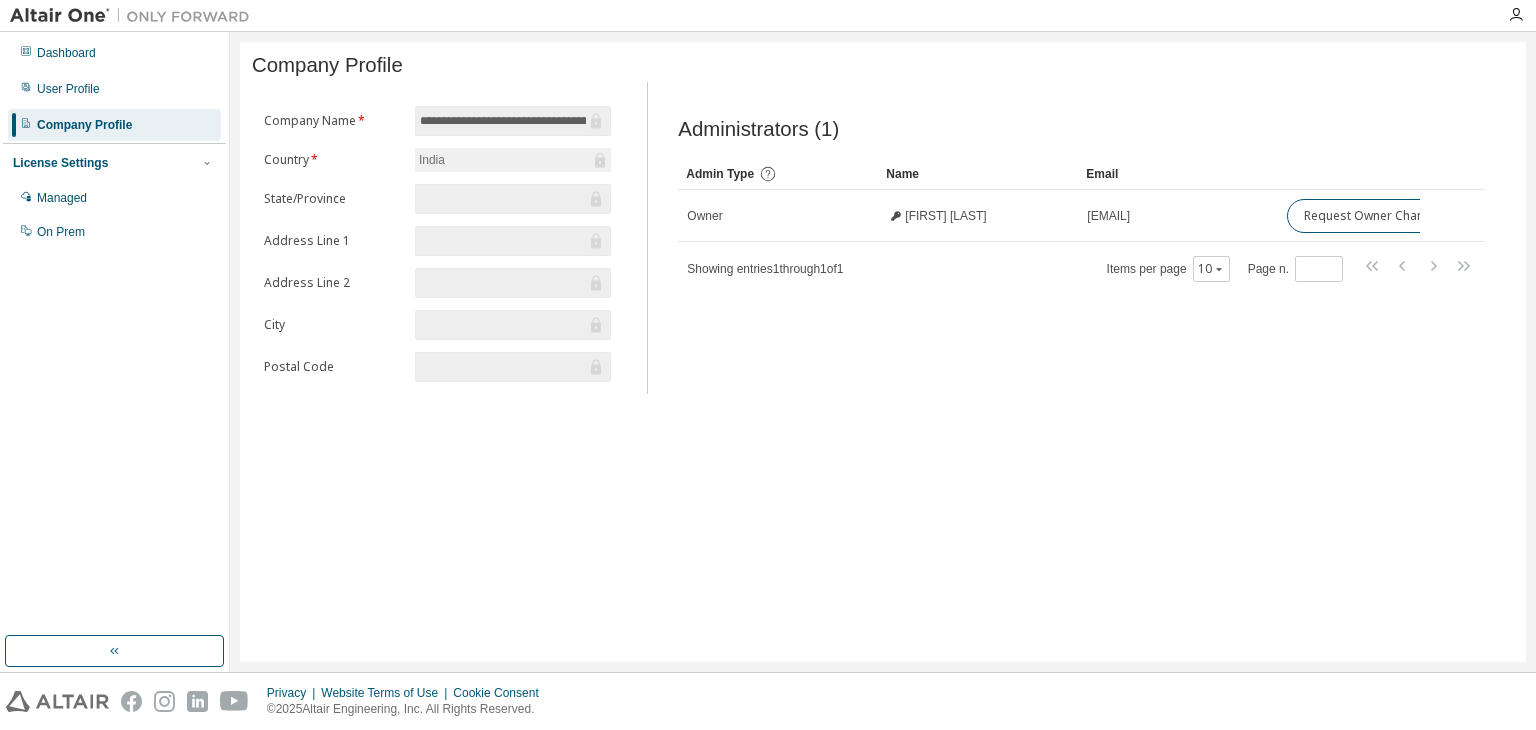 click on "Showing entries  1  through  1  of  1" at bounding box center (765, 269) 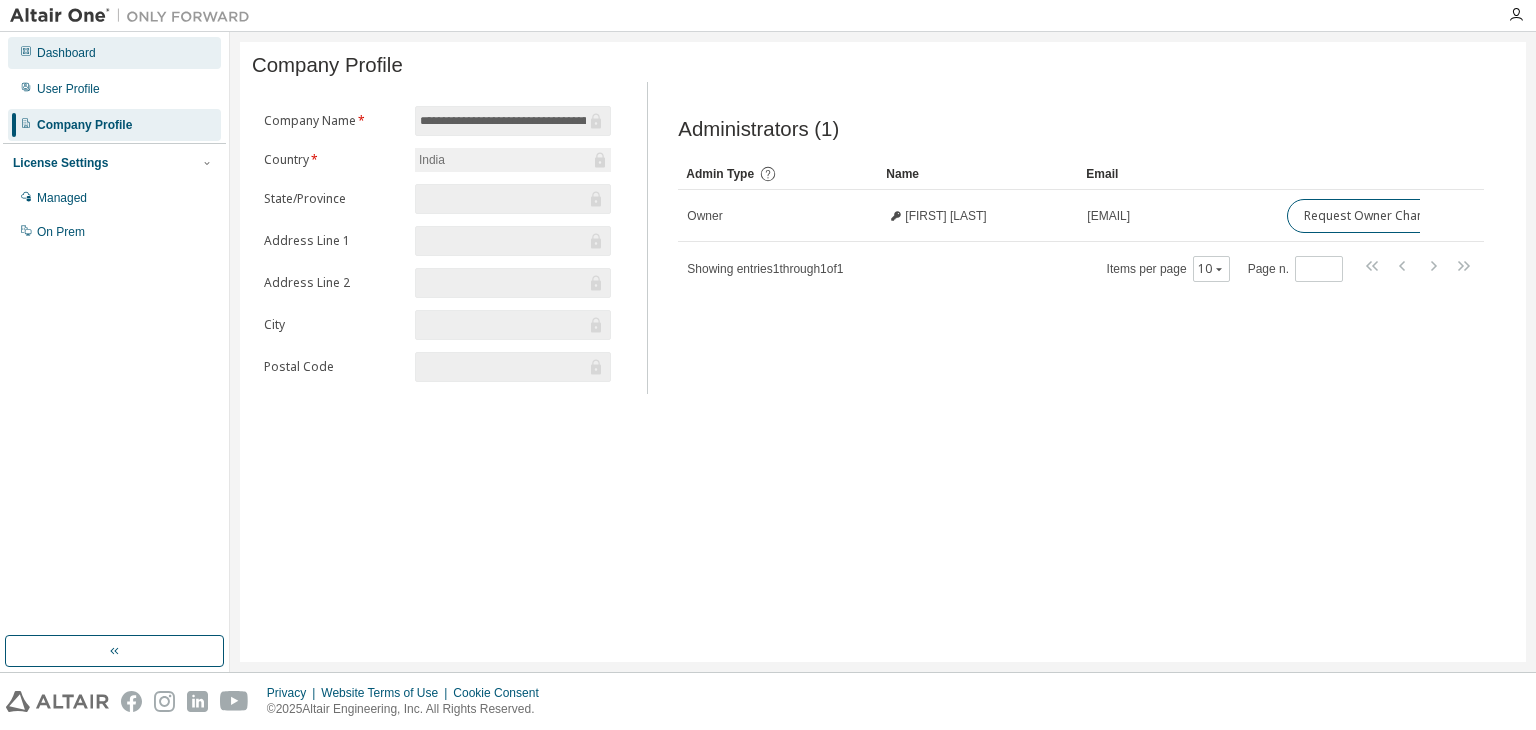 click on "Dashboard" at bounding box center (114, 53) 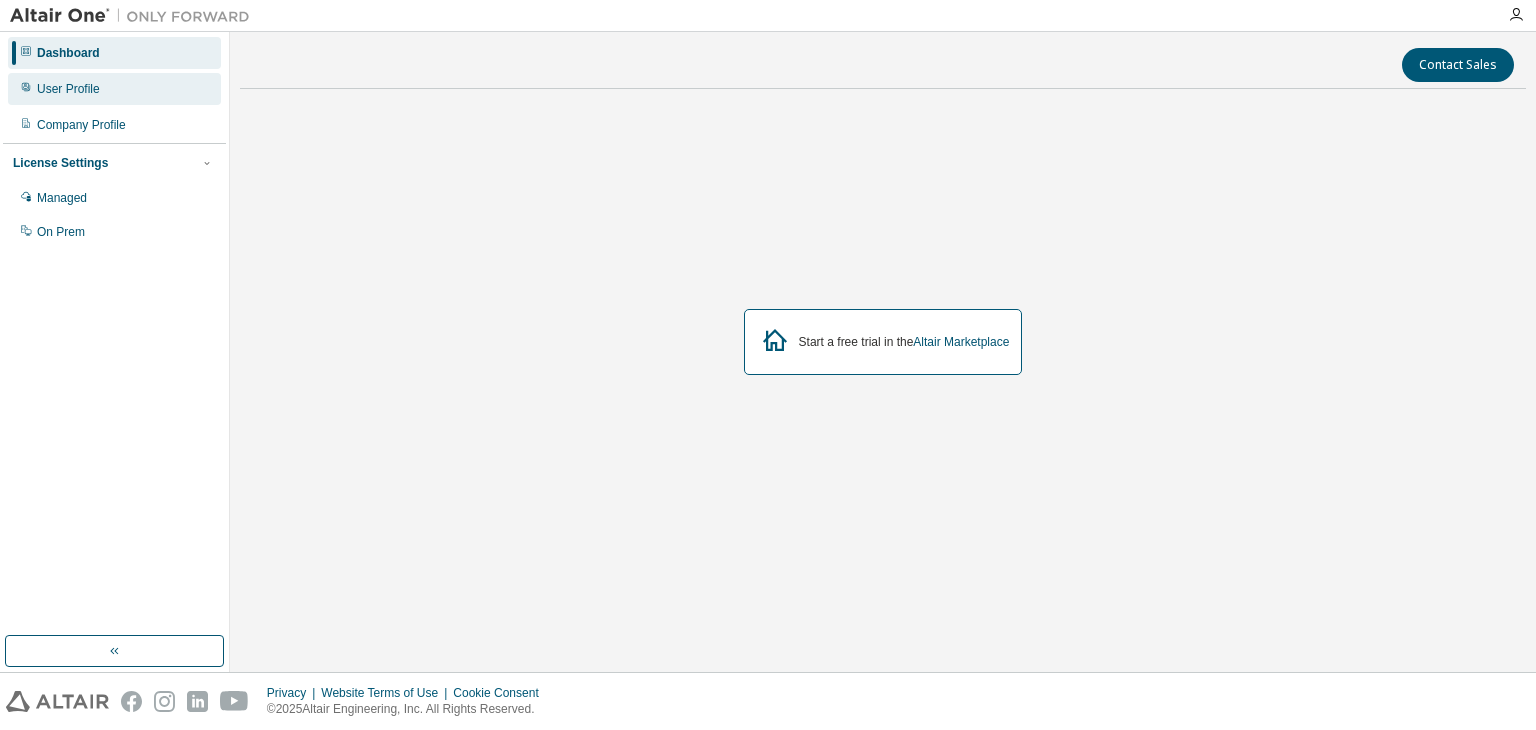 click on "User Profile" at bounding box center (114, 89) 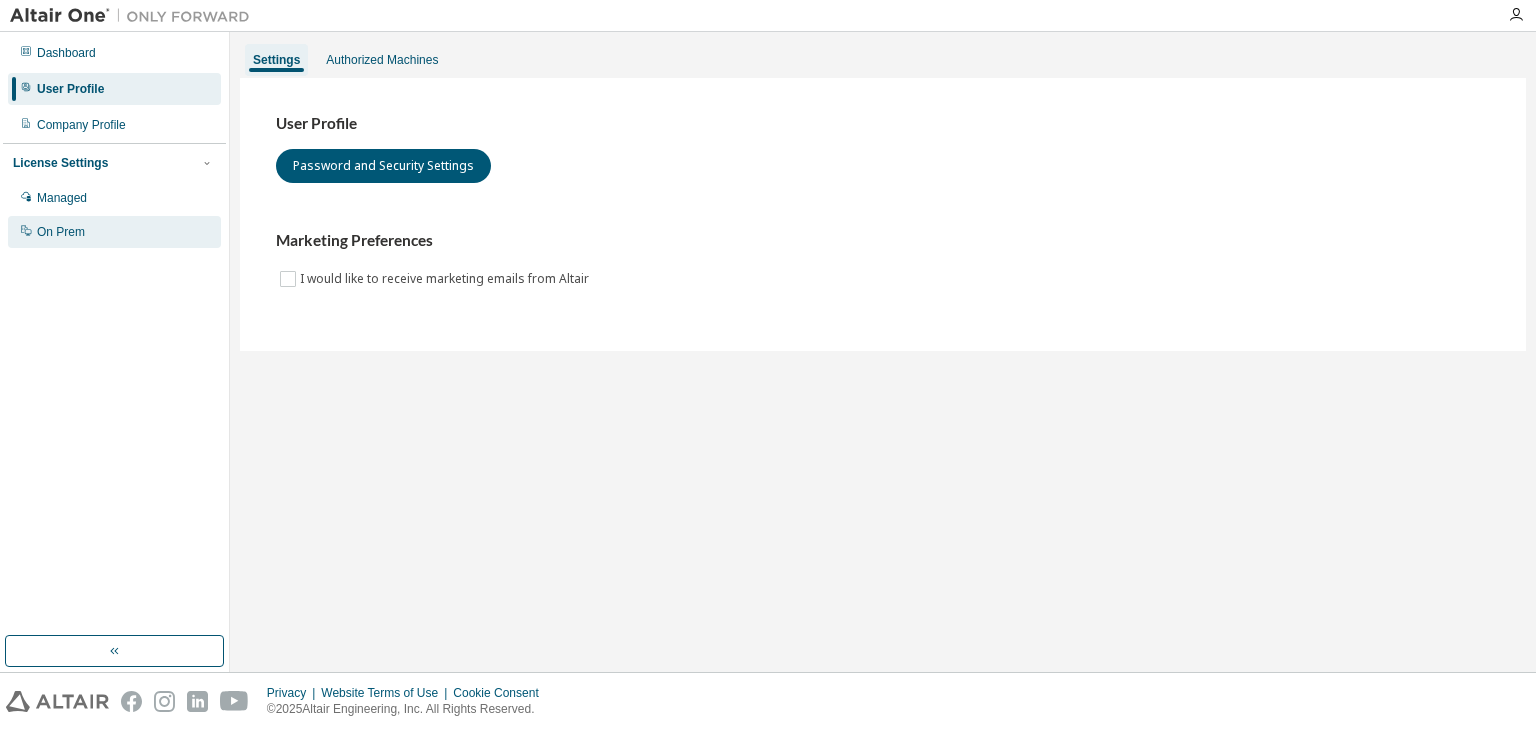 click on "On Prem" at bounding box center [114, 232] 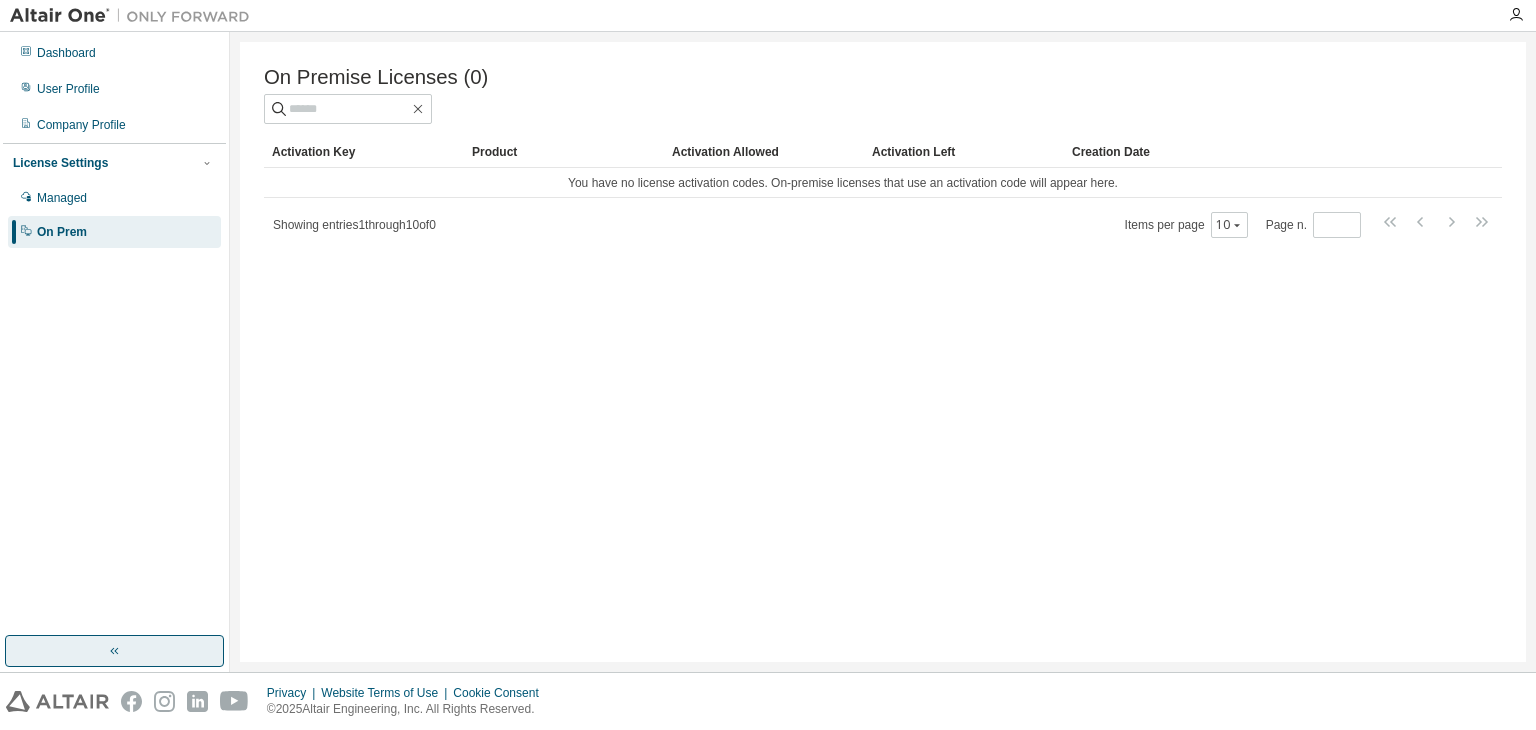 click 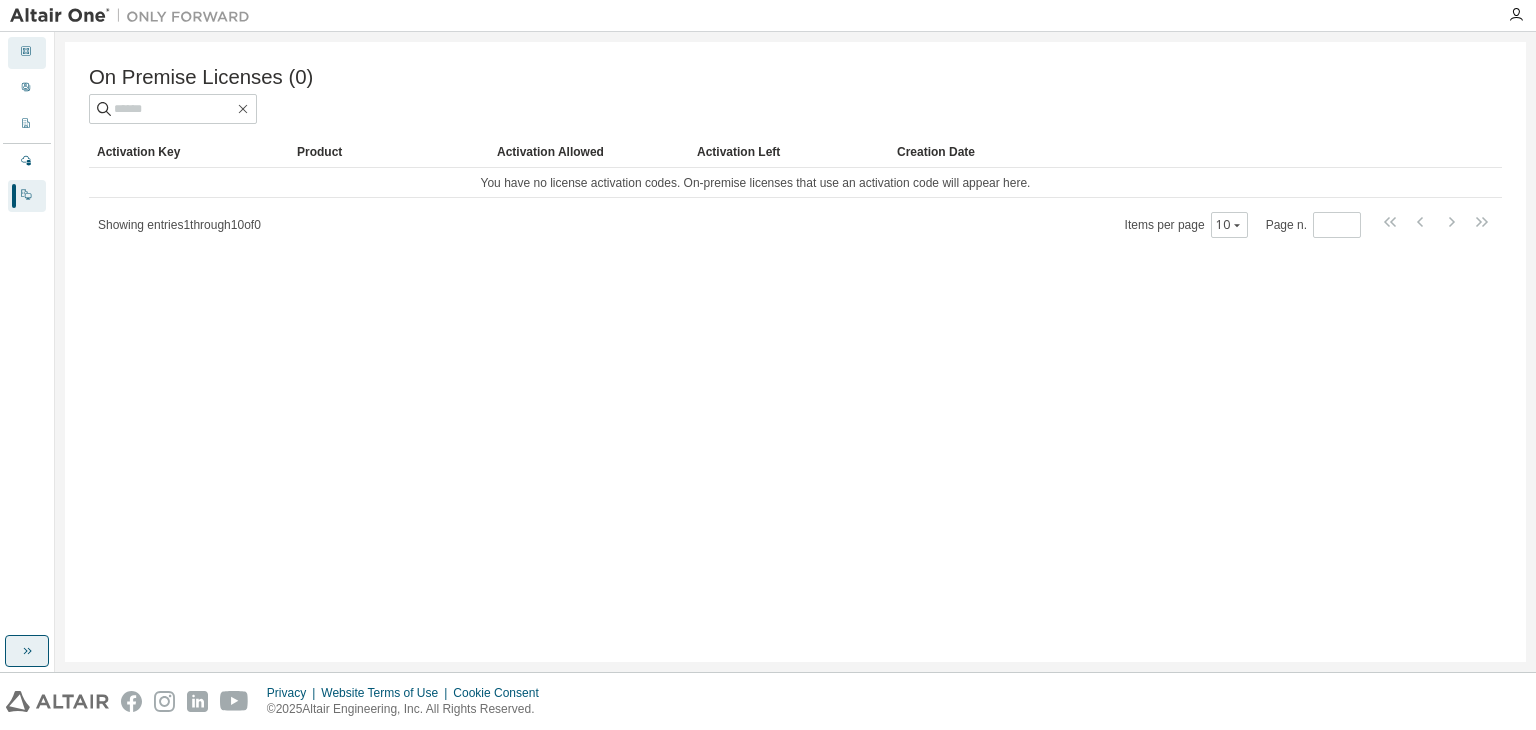 click on "Dashboard" at bounding box center [27, 53] 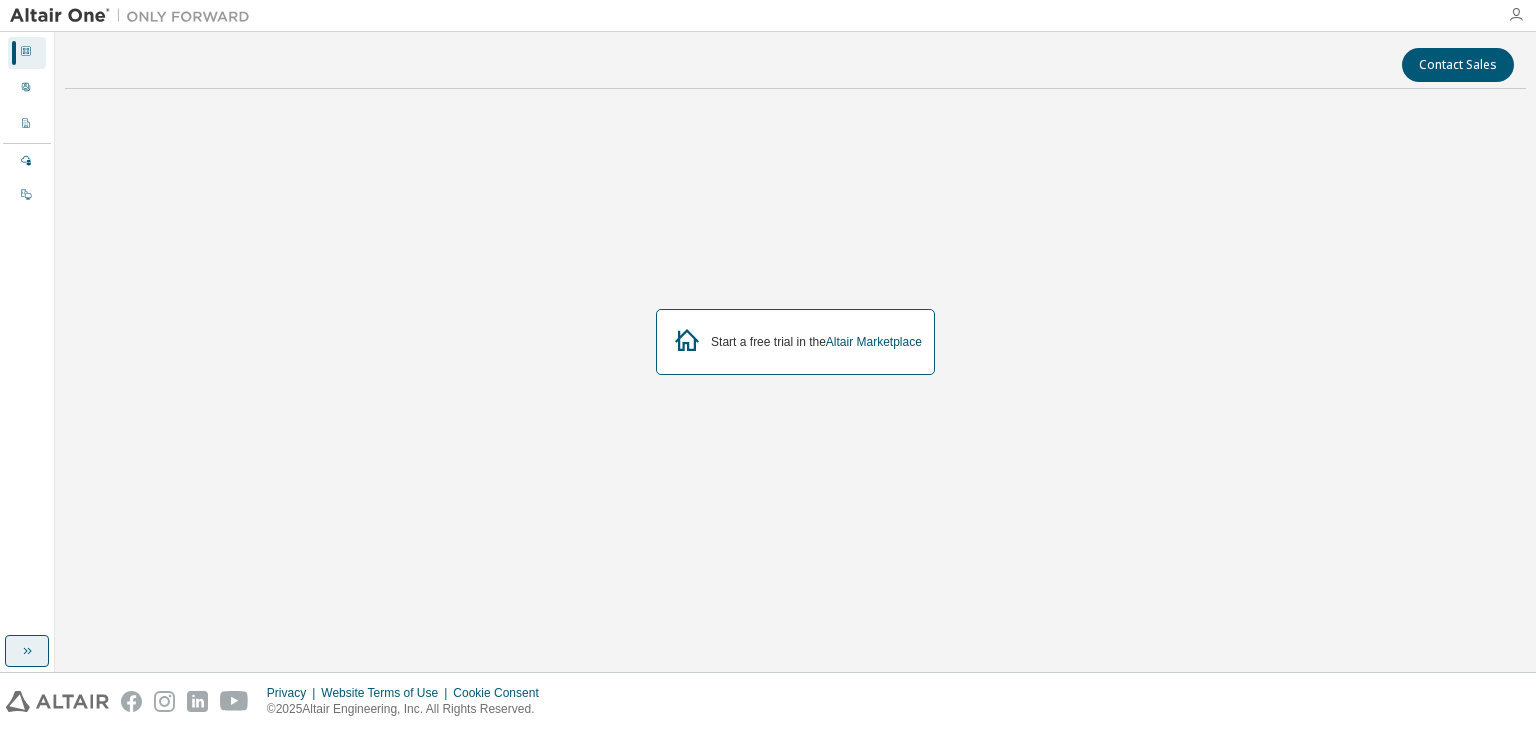 click at bounding box center (1516, 15) 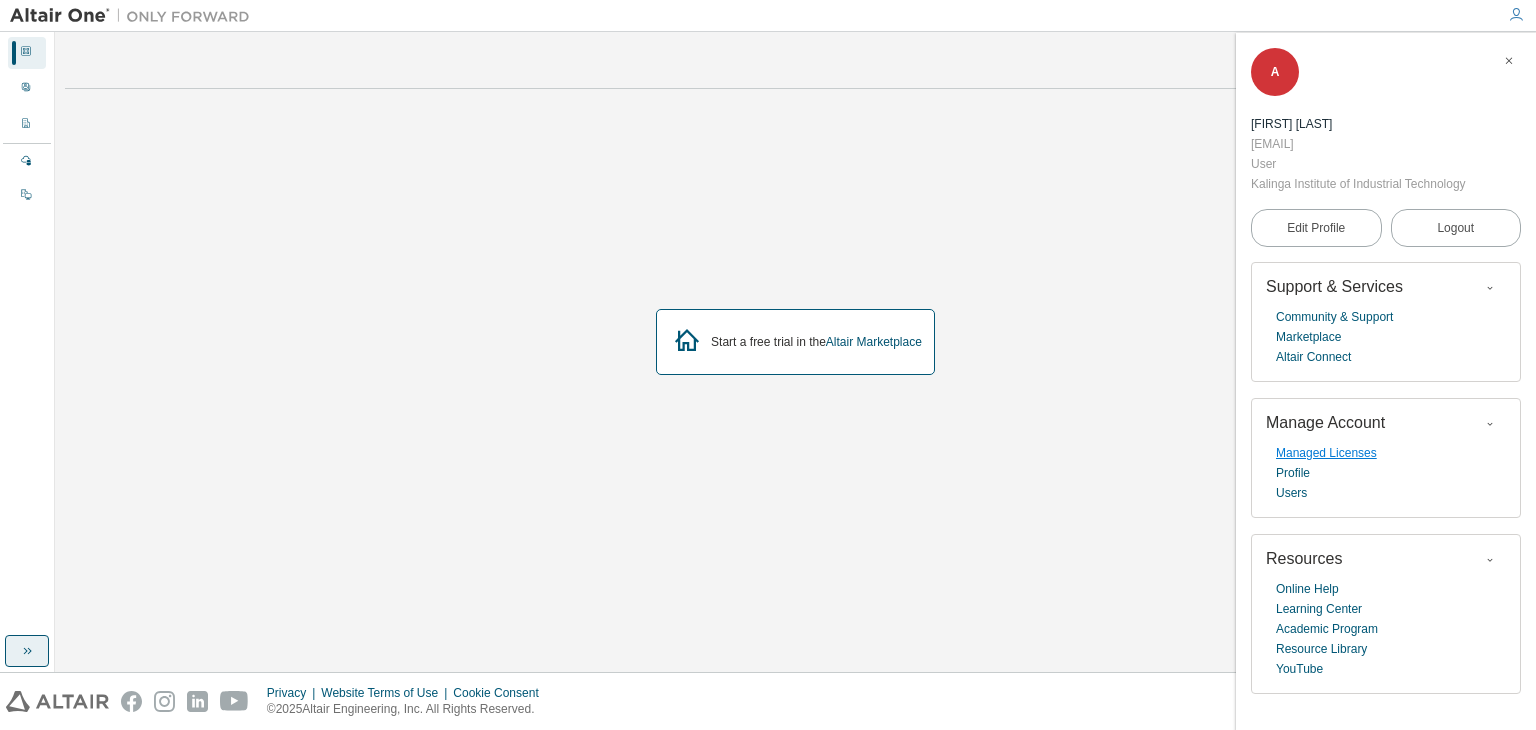 click on "Managed Licenses" at bounding box center (1326, 453) 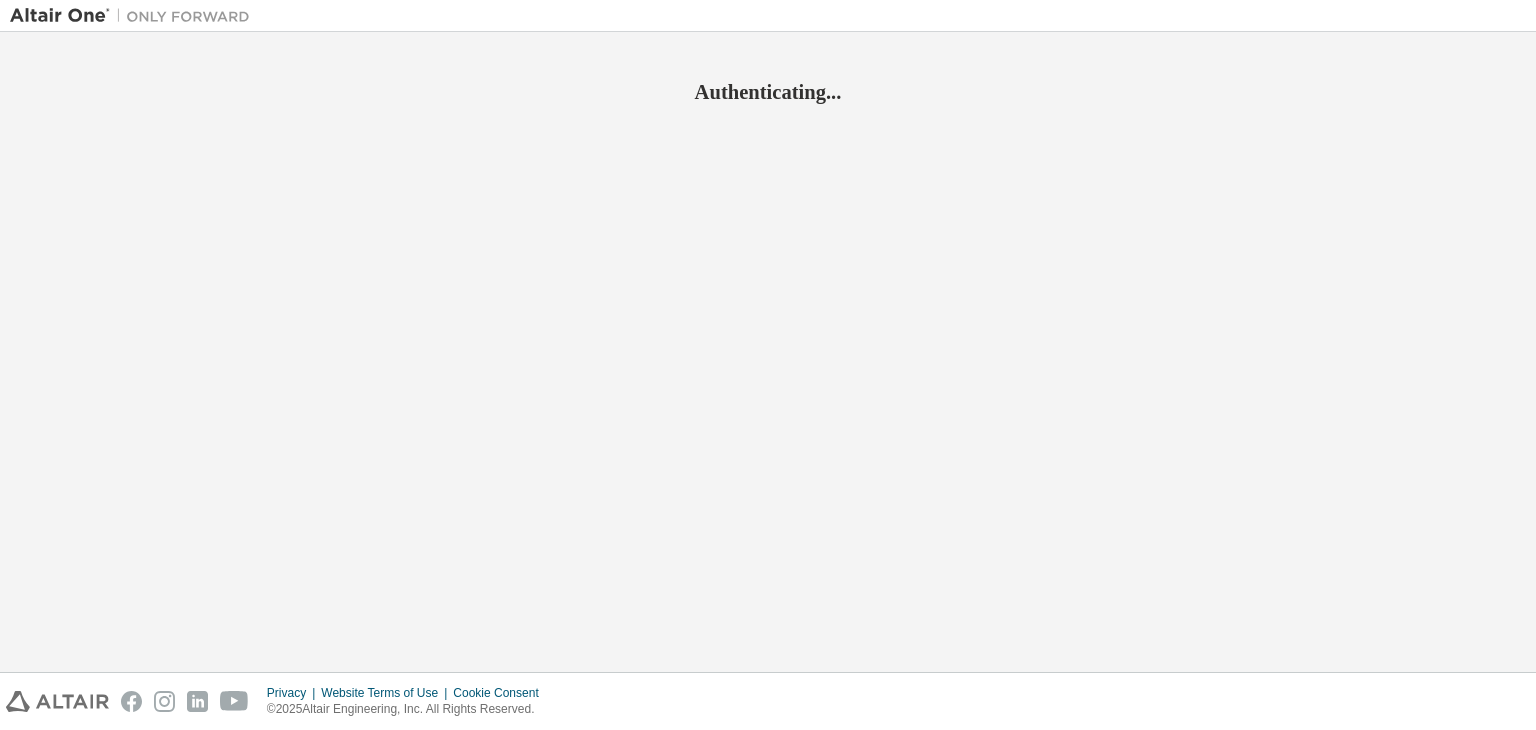 scroll, scrollTop: 0, scrollLeft: 0, axis: both 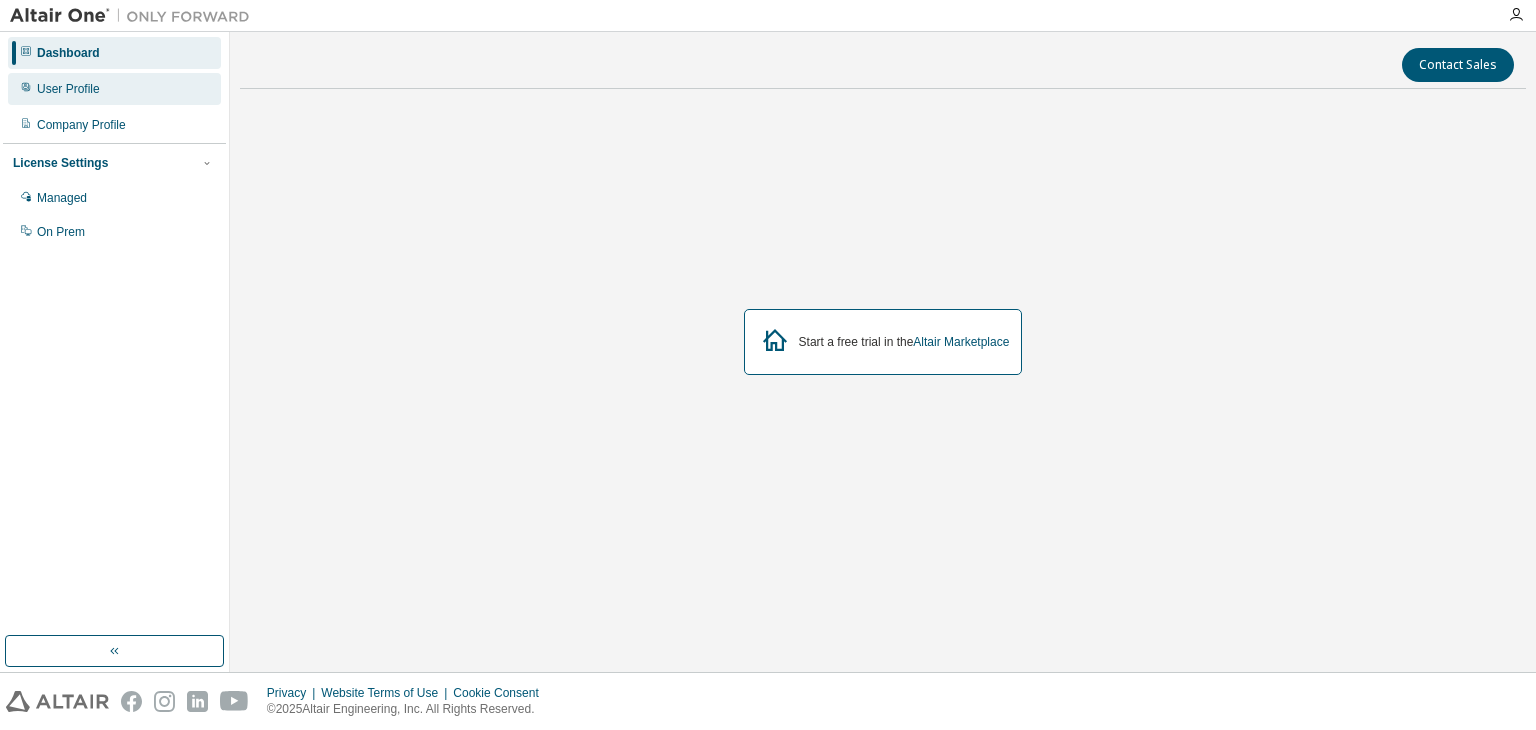 click on "User Profile" at bounding box center (114, 89) 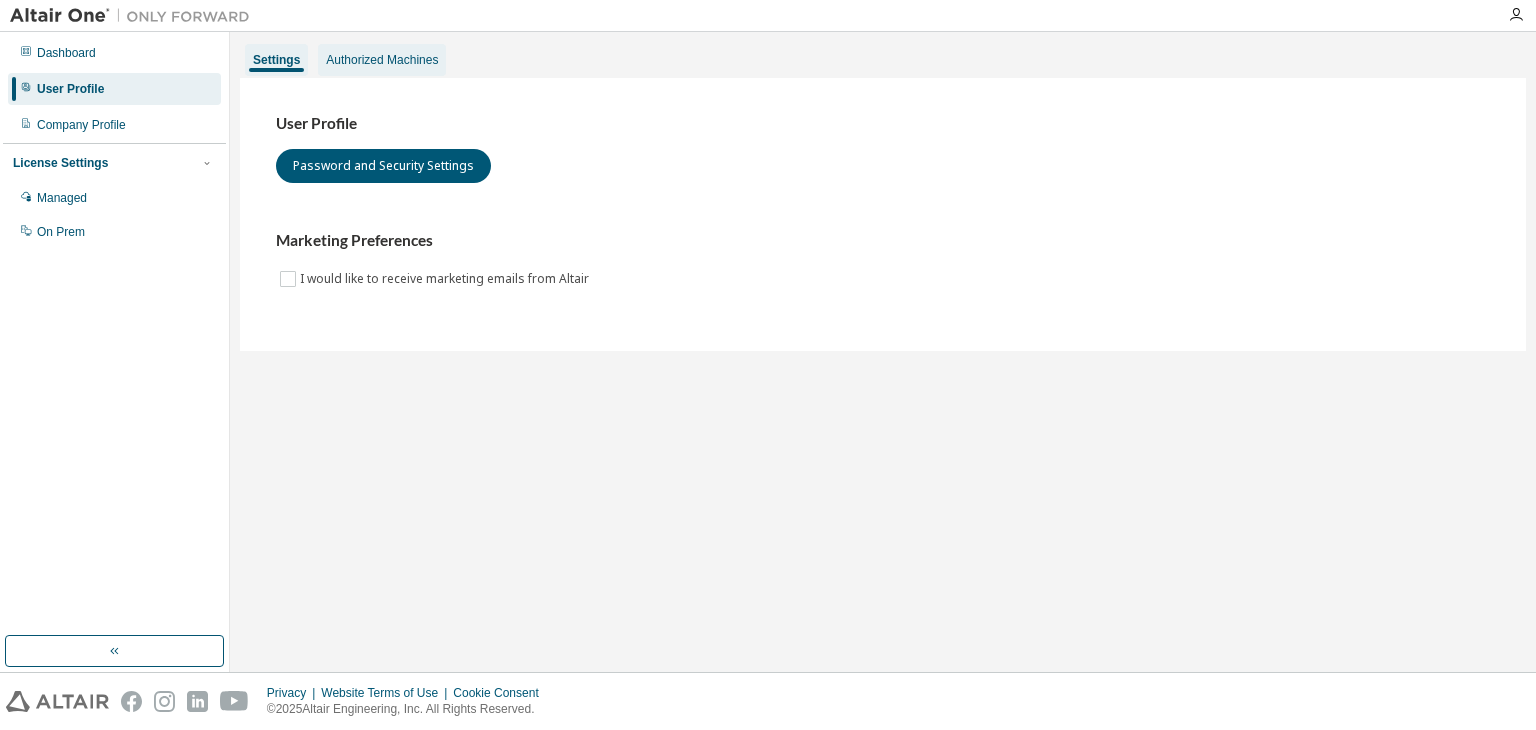 click on "Authorized Machines" at bounding box center [382, 60] 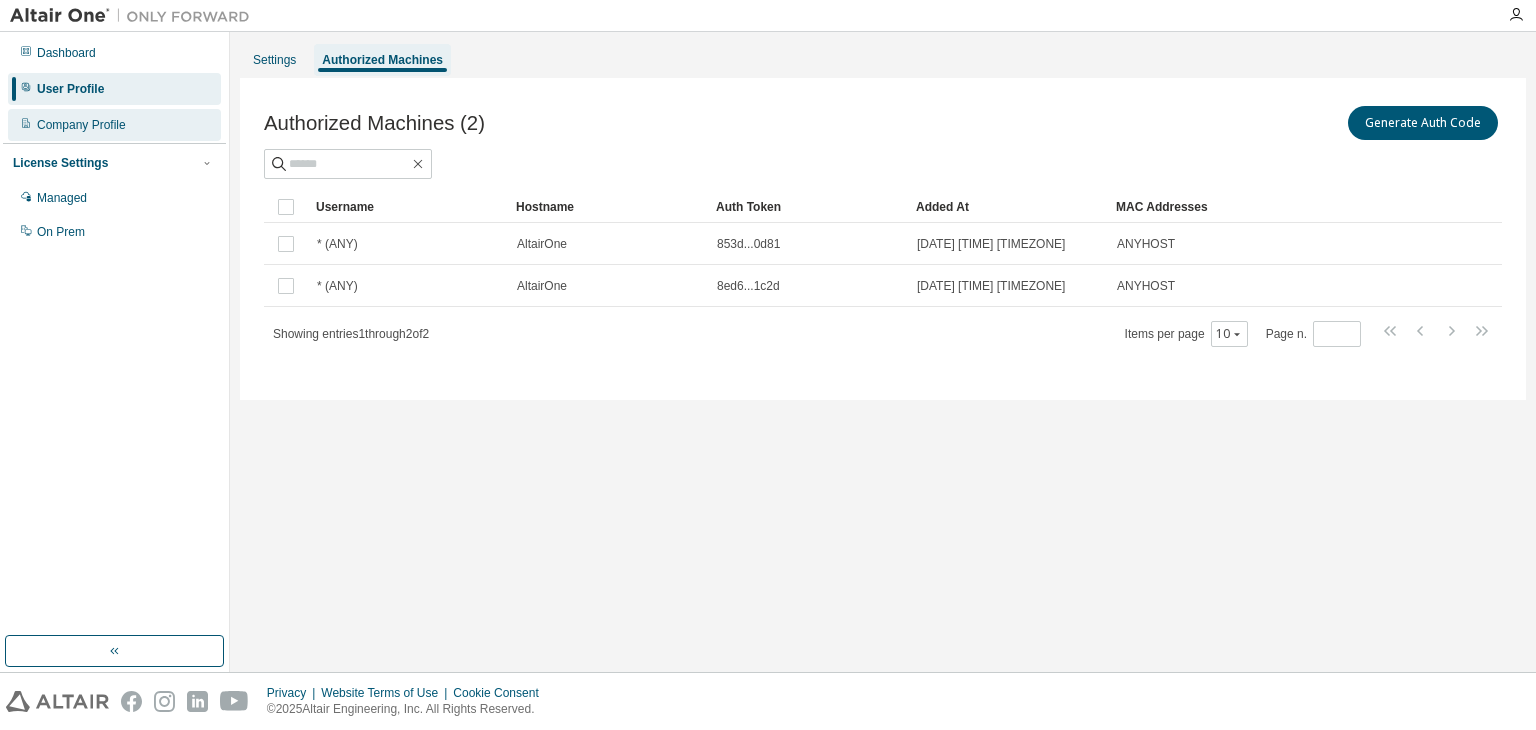 click on "Company Profile" at bounding box center [114, 125] 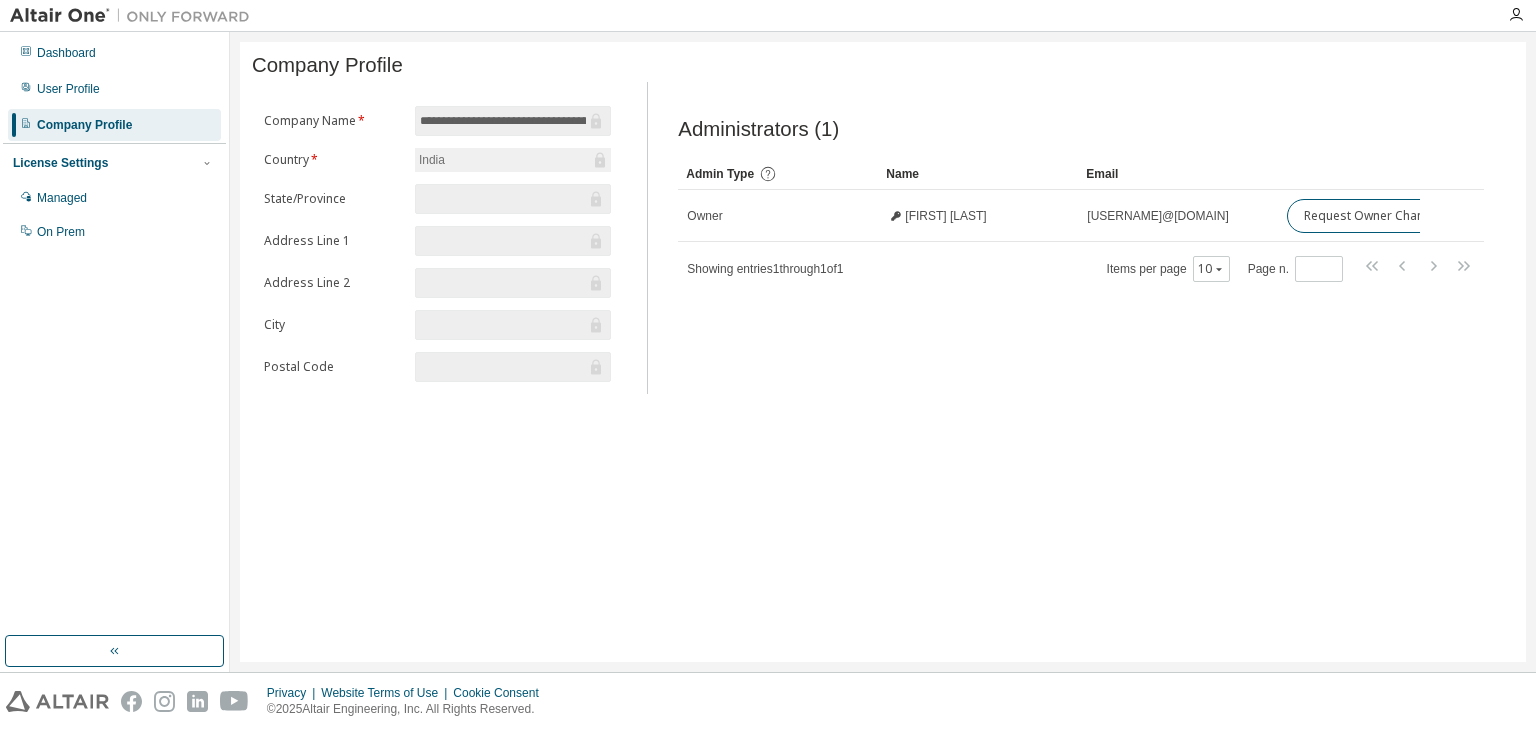 click at bounding box center (503, 241) 